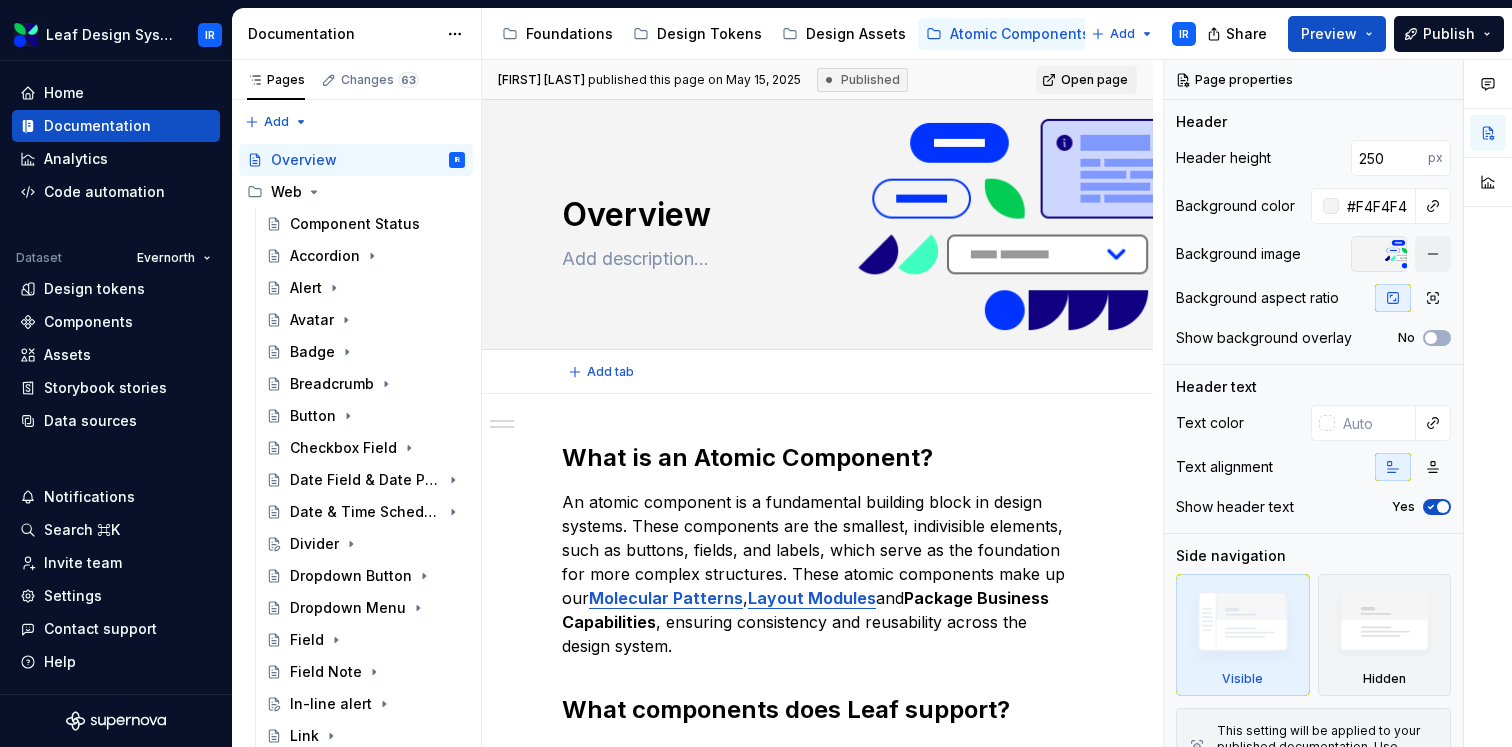 scroll, scrollTop: 0, scrollLeft: 0, axis: both 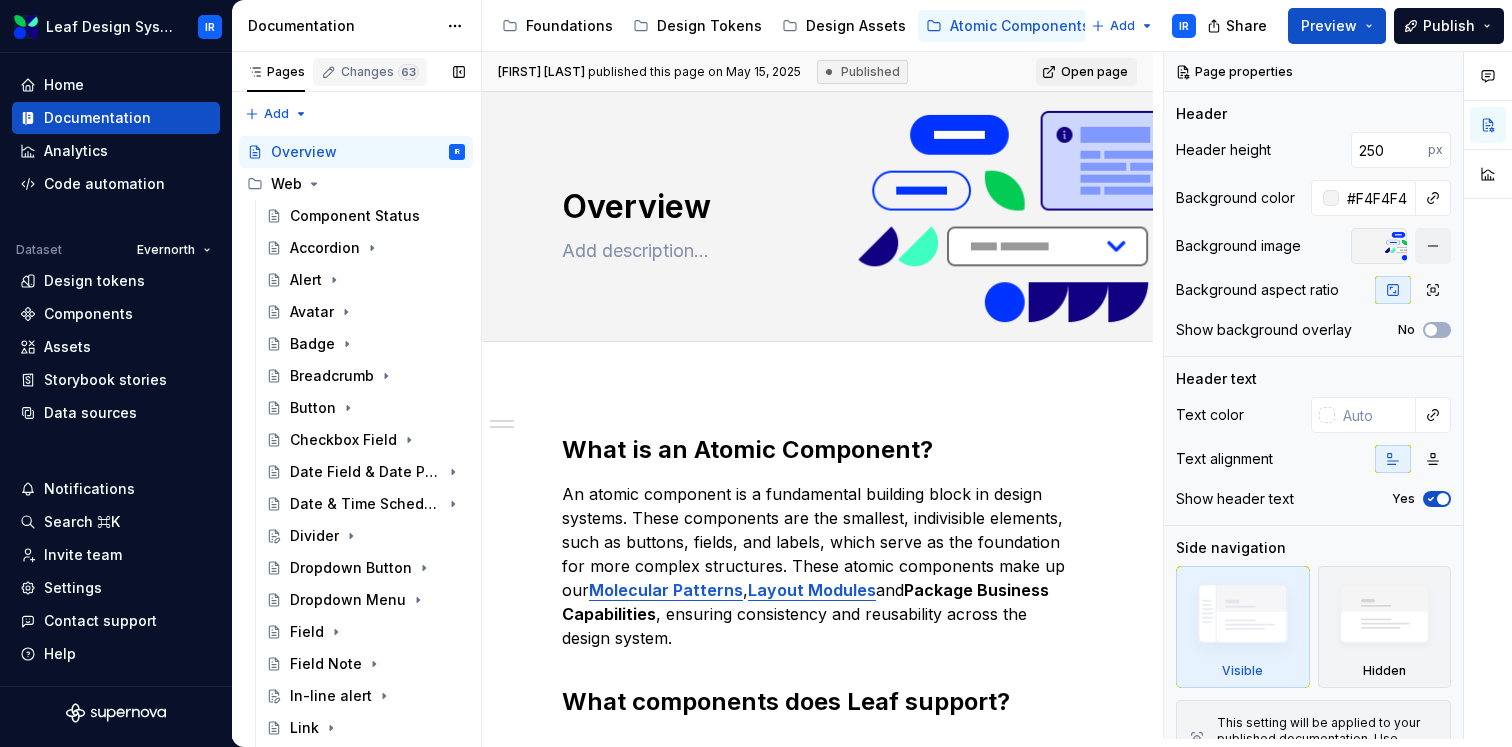 click on "Changes 63" at bounding box center (370, 72) 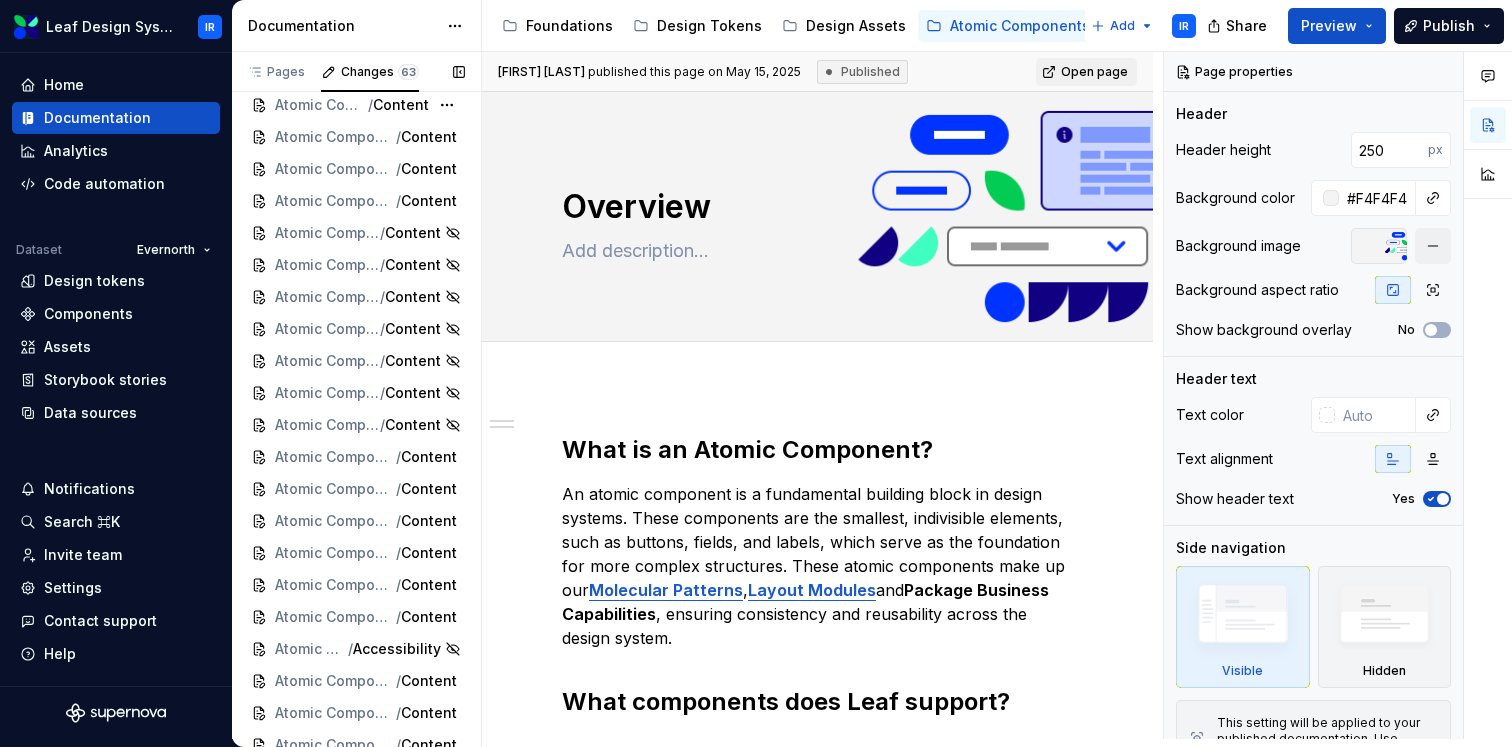 scroll, scrollTop: 1513, scrollLeft: 0, axis: vertical 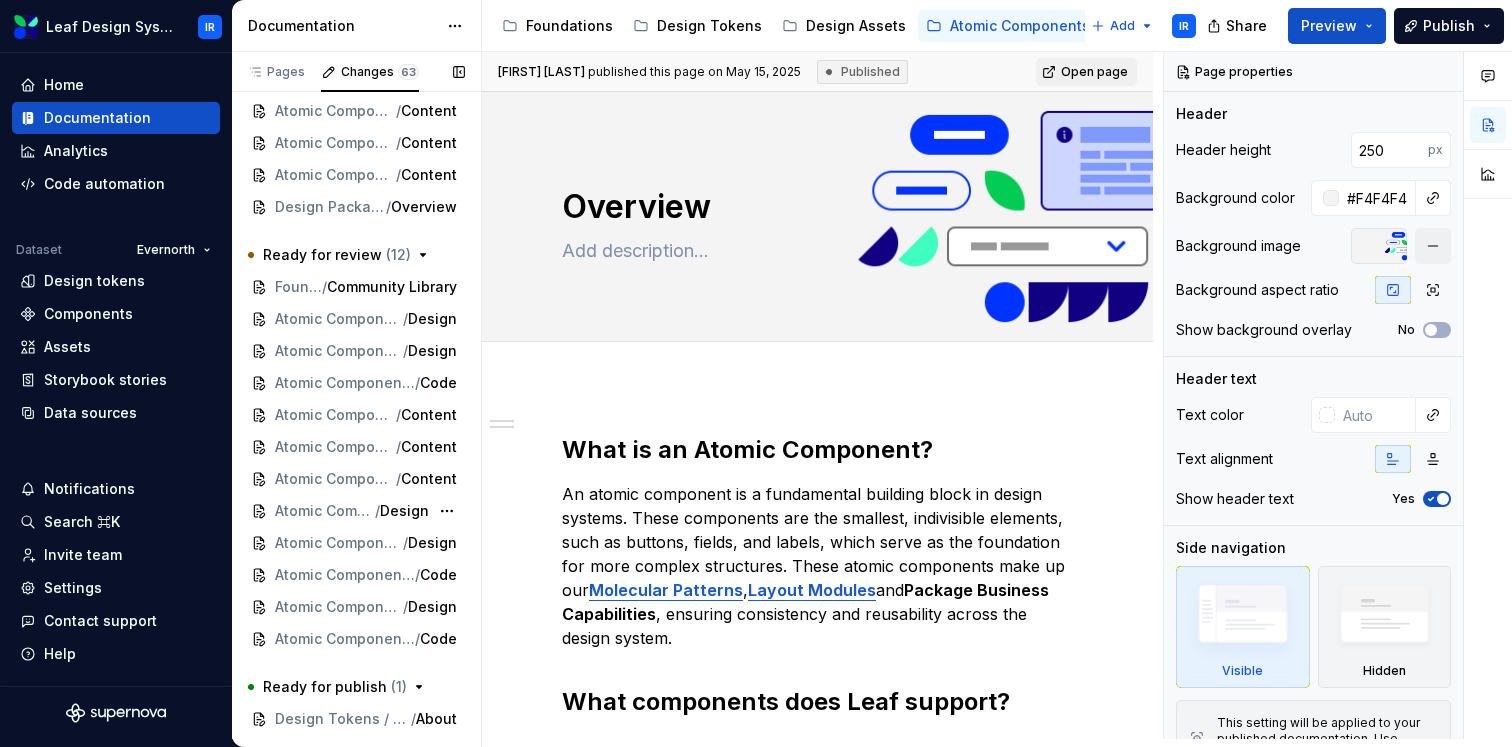 type on "*" 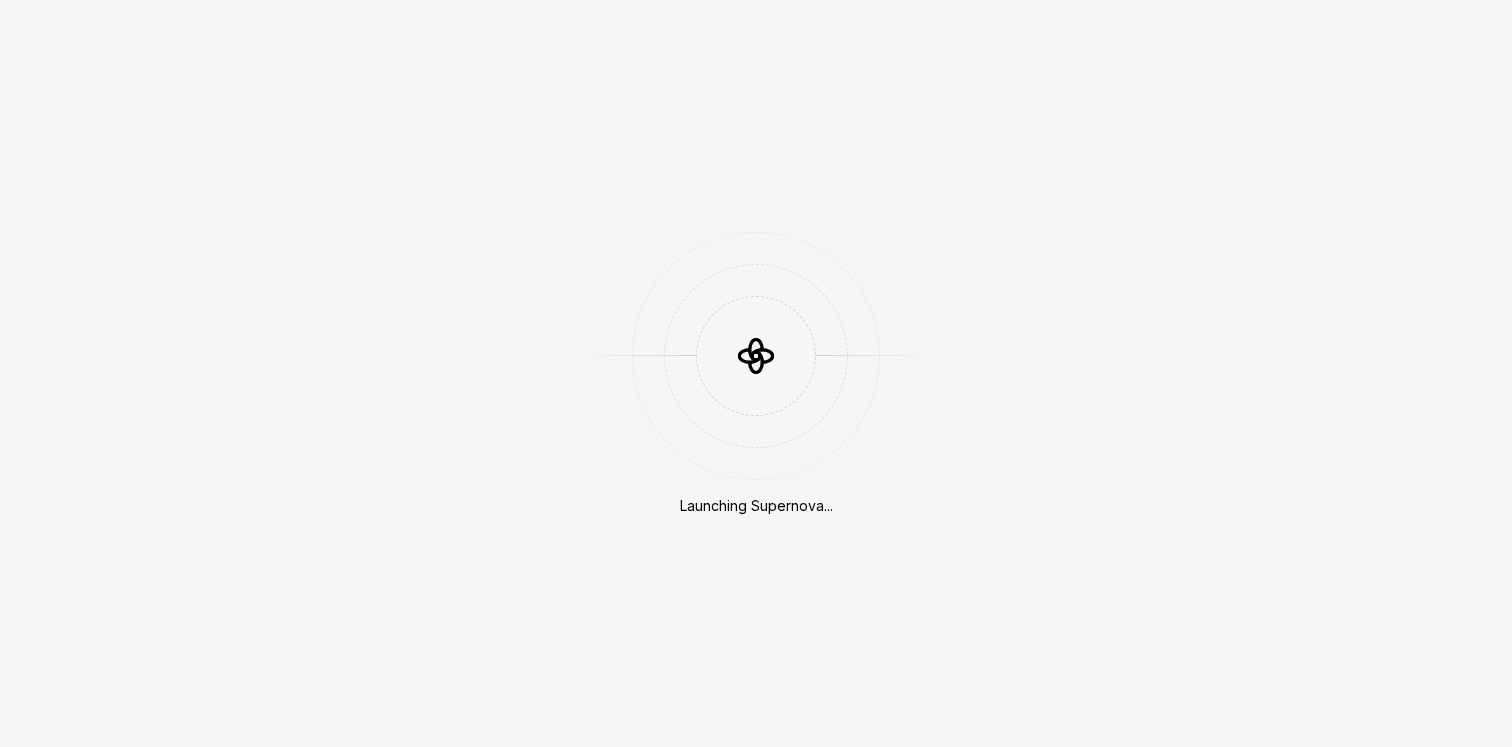 scroll, scrollTop: 0, scrollLeft: 0, axis: both 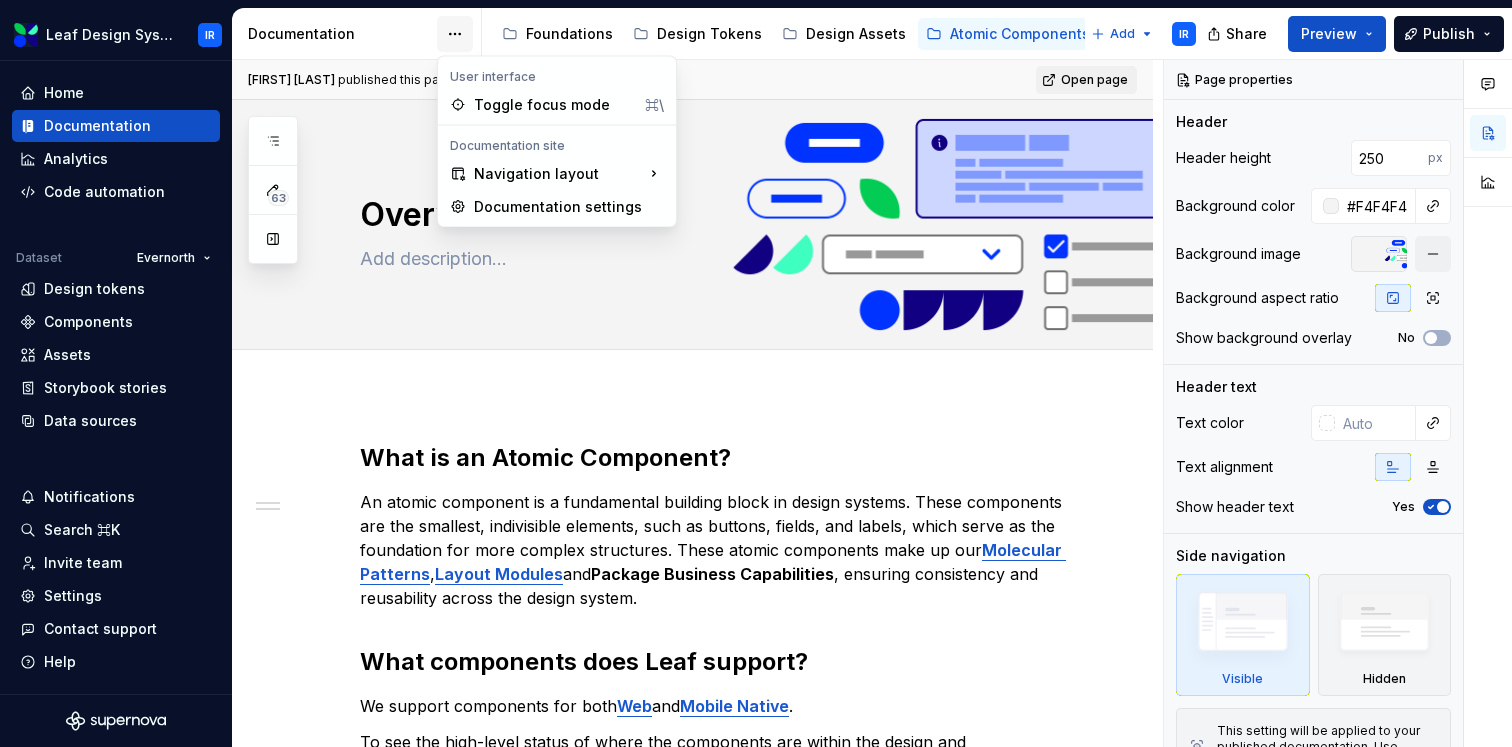 click on "Leaf Design System IR Home Documentation Analytics Code automation Dataset Evernorth Design tokens Components Assets Storybook stories Data sources Notifications Search ⌘K Invite team Settings Contact support Help Documentation
Accessibility guide for tree Page tree.
Navigate the tree with the arrow keys. Common tree hotkeys apply. Further keybindings are available:
enter to execute primary action on focused item
f2 to start renaming the focused item
escape to abort renaming an item
control+d to start dragging selected items
Foundations Design Tokens Design Assets Atomic Components Molecular Patterns Layout Modules Design Packages Add IR Share Preview Publish 63 Pages Add
Accessibility guide for tree Page tree.
Navigate the tree with the arrow keys. Common tree hotkeys apply. Further keybindings are available:
enter to execute primary action on focused item
Overview" at bounding box center [756, 373] 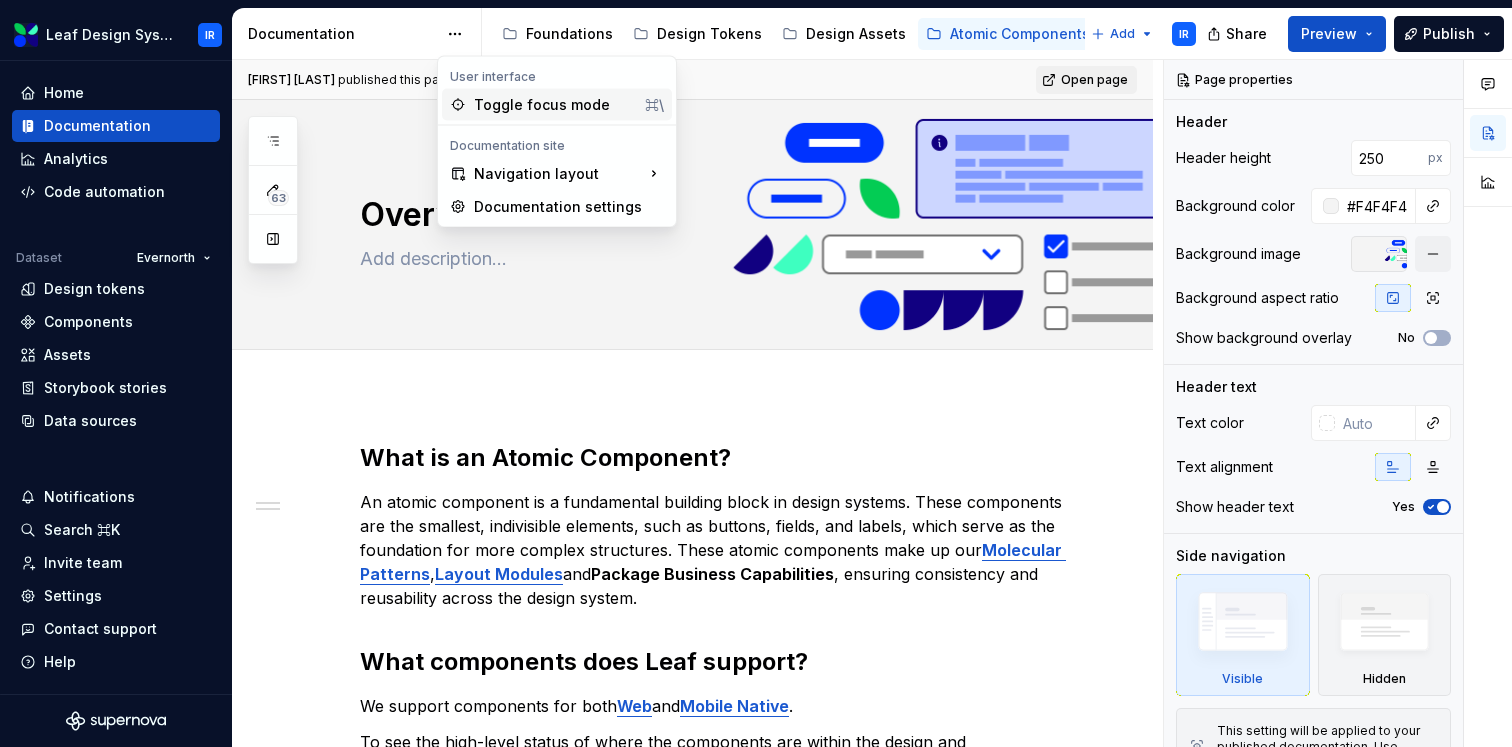 click on "Toggle focus mode ⌘\" at bounding box center (557, 105) 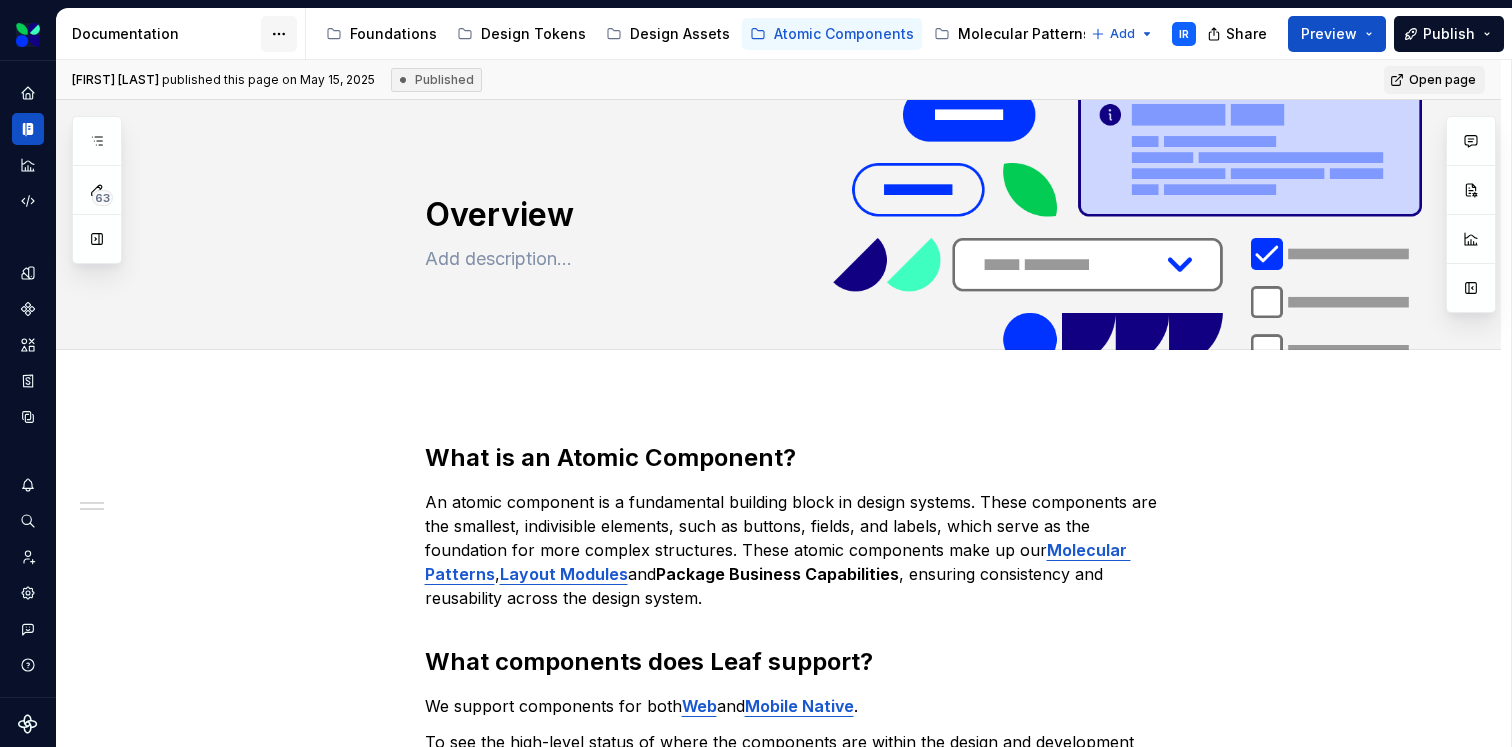 click on "Leaf Design System IR Dataset Evernorth Documentation
Accessibility guide for tree Page tree.
Navigate the tree with the arrow keys. Common tree hotkeys apply. Further keybindings are available:
enter to execute primary action on focused item
f2 to start renaming the focused item
escape to abort renaming an item
control+d to start dragging selected items
Foundations Design Tokens Design Assets Atomic Components Molecular Patterns Layout Modules Design Packages Add IR Share Preview Publish 63 Pages Add
Accessibility guide for tree Page tree.
Navigate the tree with the arrow keys. Common tree hotkeys apply. Further keybindings are available:
enter to execute primary action on focused item
f2 to start renaming the focused item
escape to abort renaming an item
control+d to start dragging selected items
Overview IR Web Component Status Accordion Alert Avatar Badge Button" at bounding box center (756, 373) 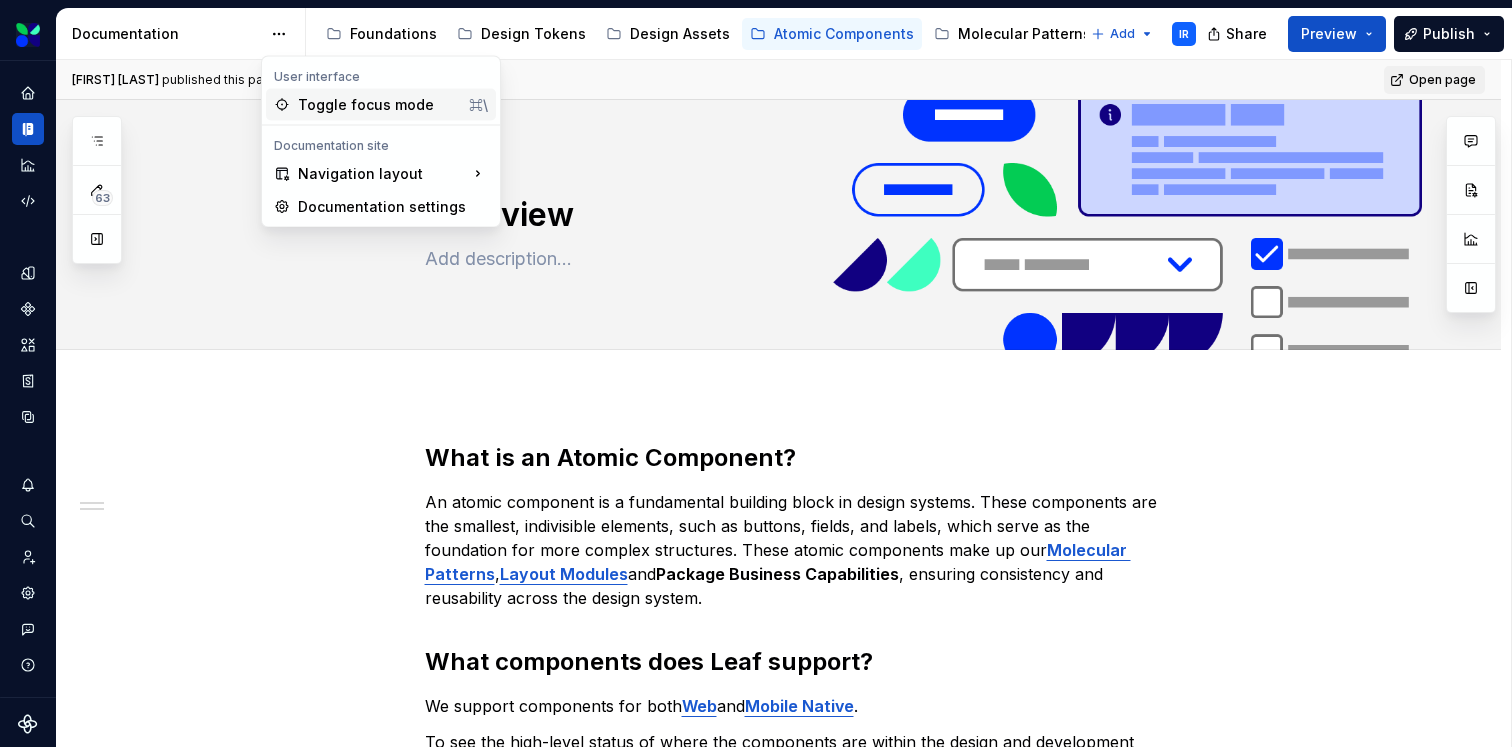 click on "Toggle focus mode ⌘\" at bounding box center [381, 105] 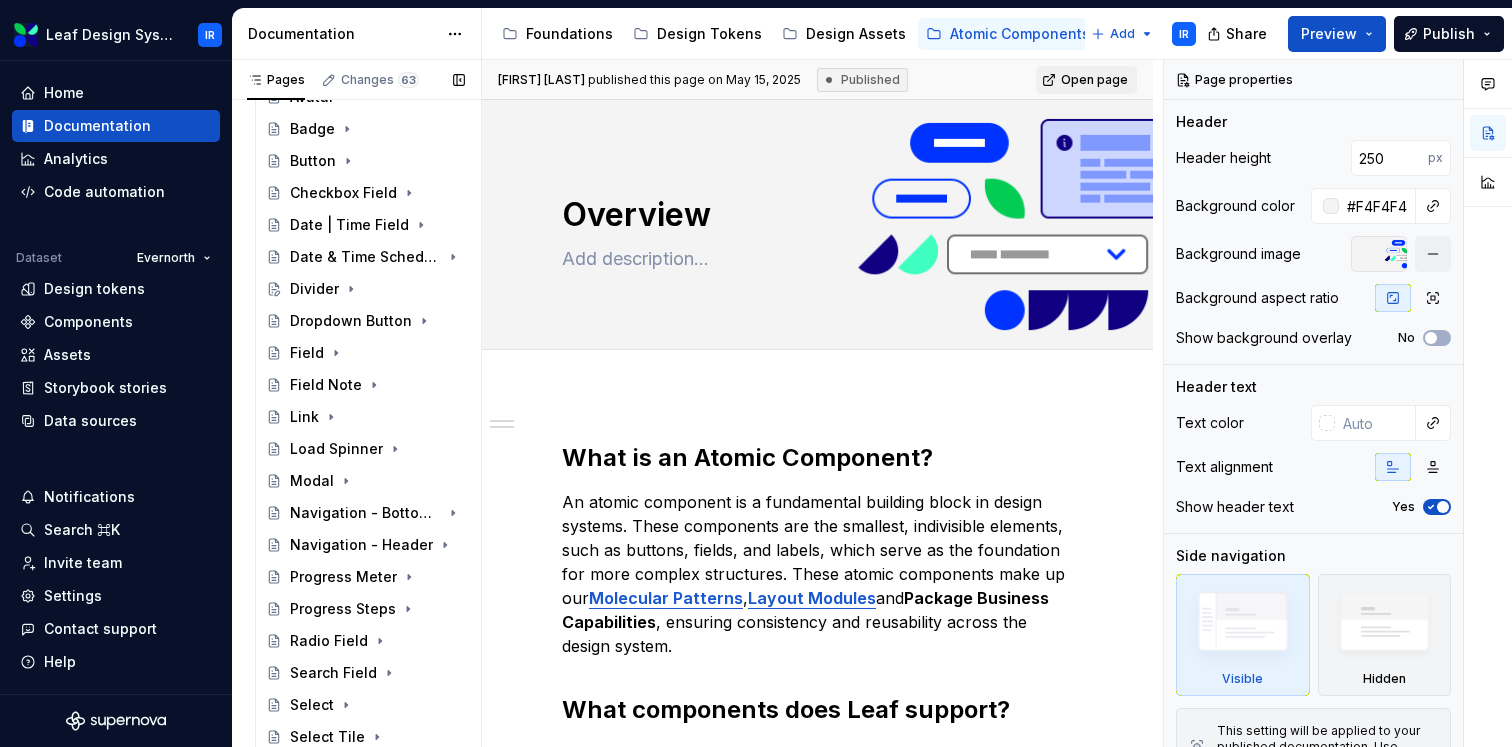 scroll, scrollTop: 1356, scrollLeft: 0, axis: vertical 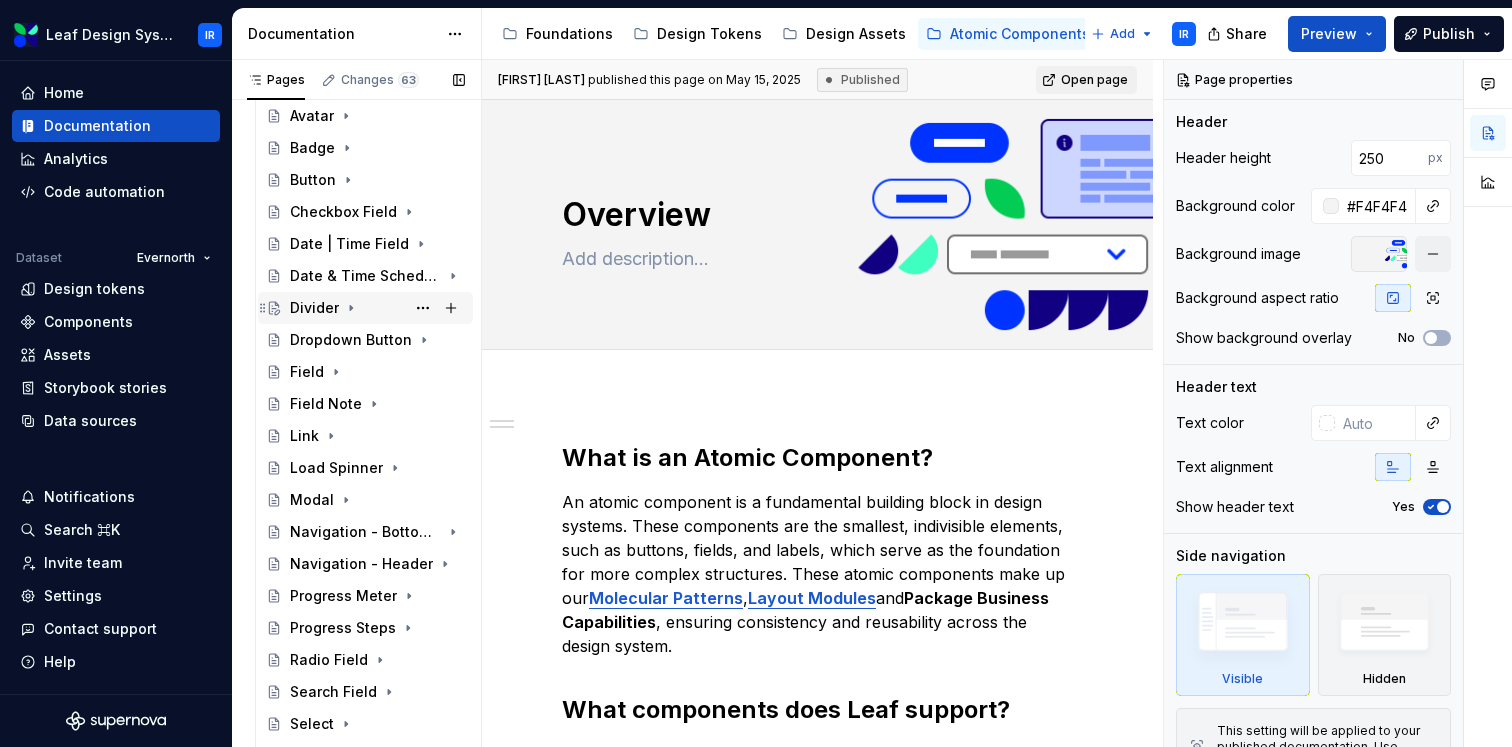 click 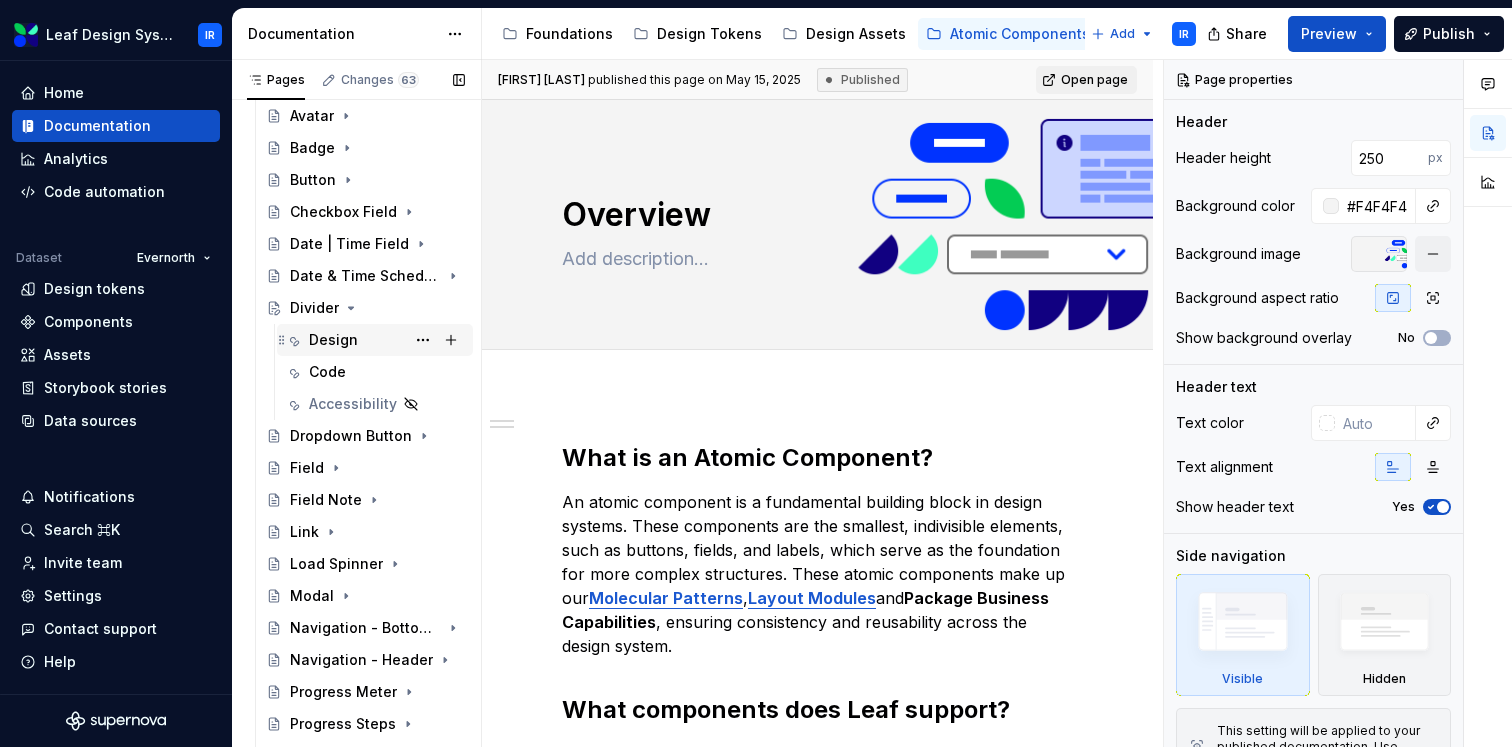 click on "Design" at bounding box center (333, 340) 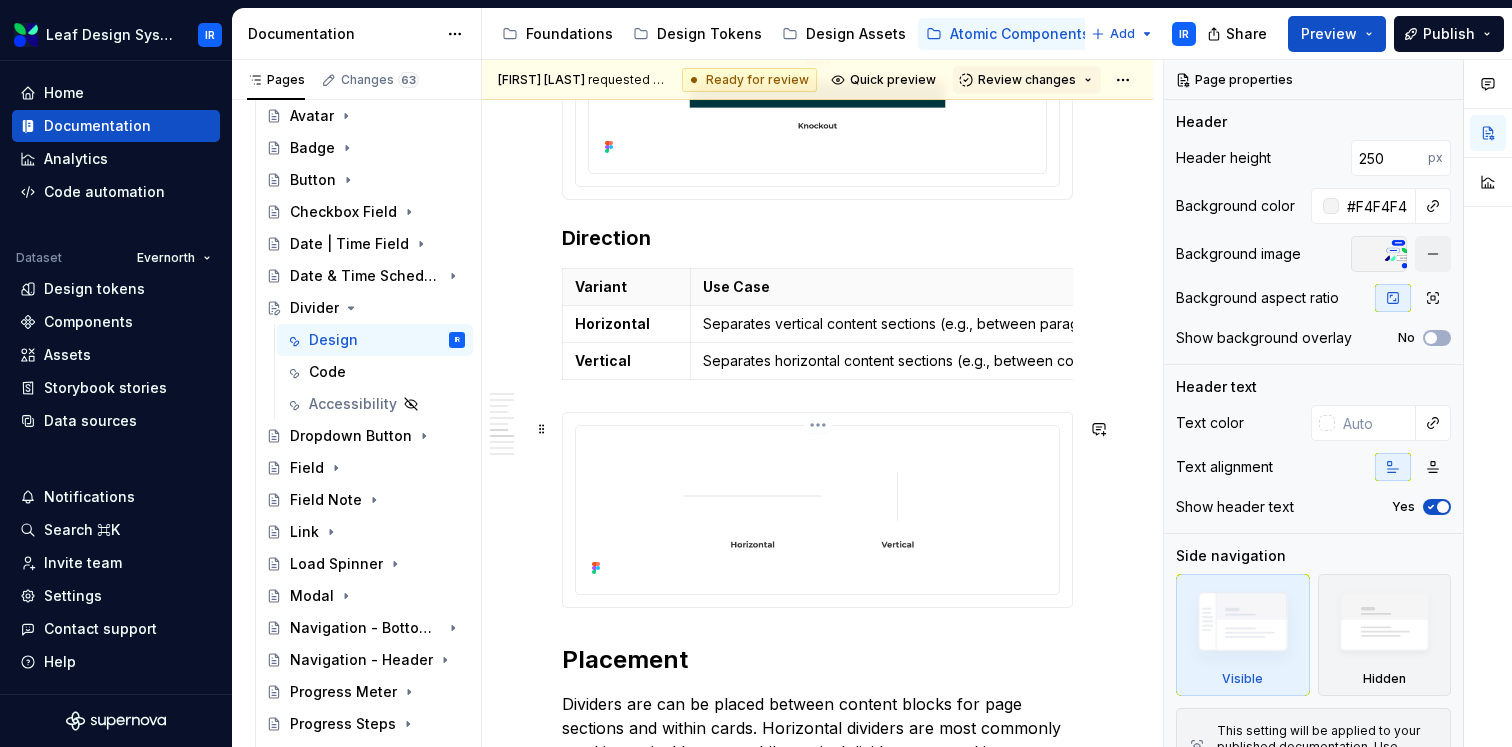 scroll, scrollTop: 1990, scrollLeft: 0, axis: vertical 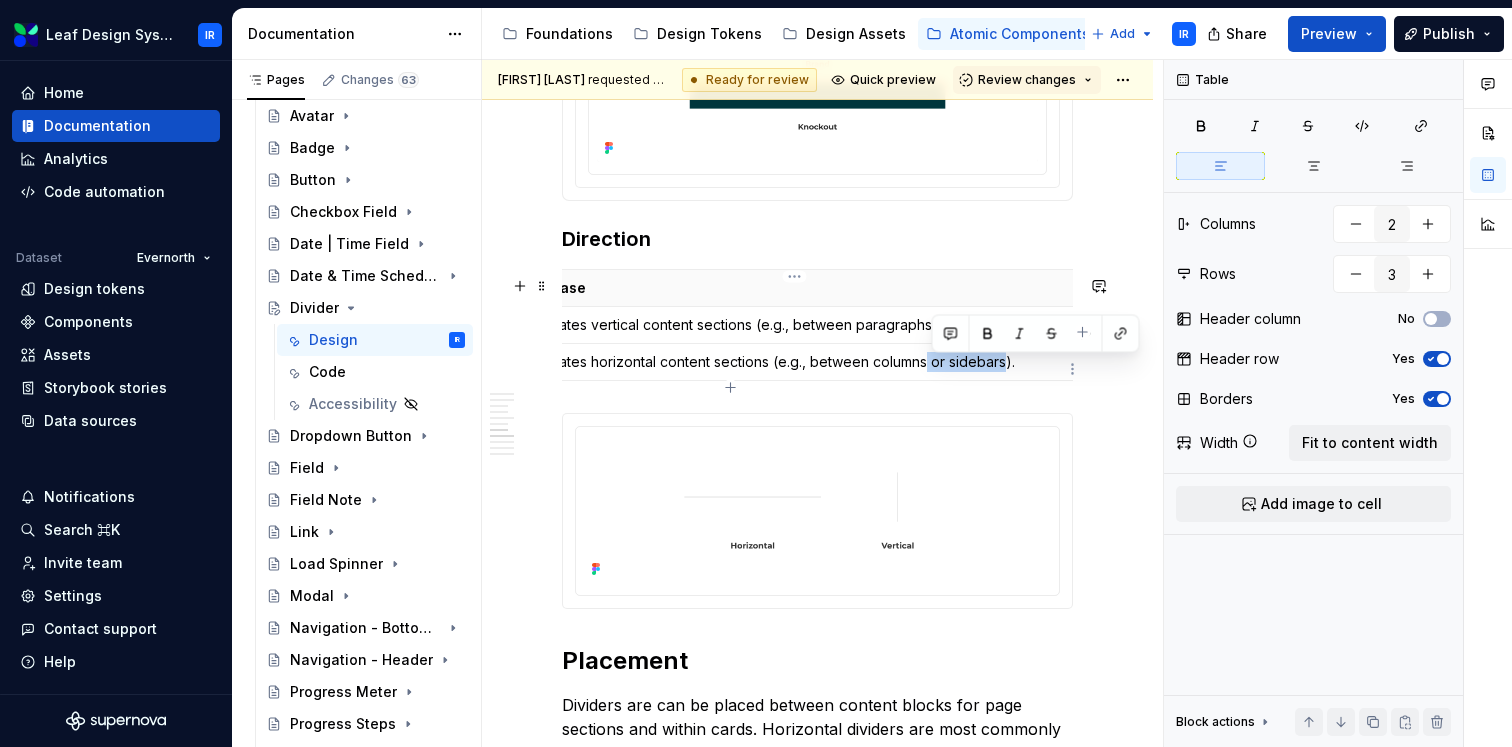 drag, startPoint x: 1004, startPoint y: 371, endPoint x: 929, endPoint y: 369, distance: 75.026665 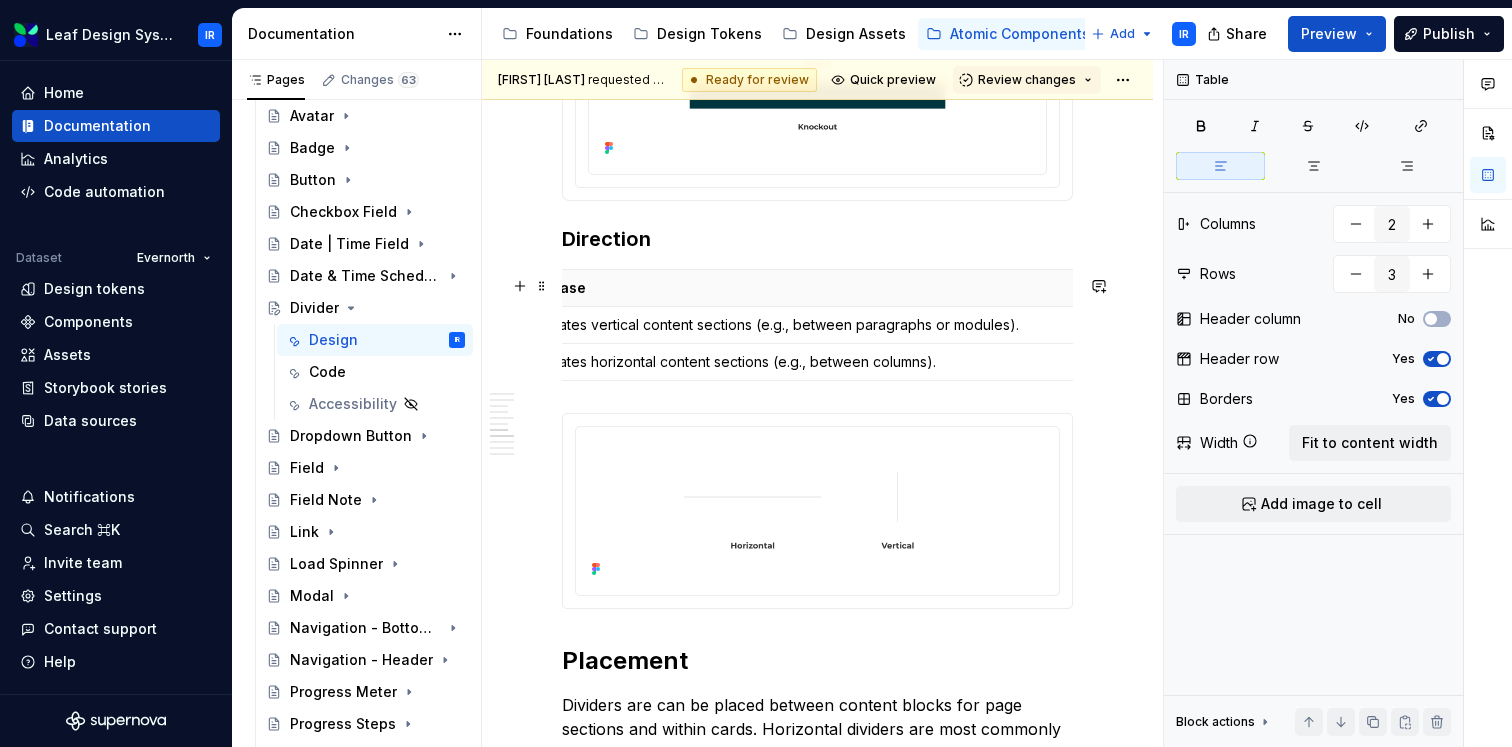 scroll, scrollTop: 0, scrollLeft: 0, axis: both 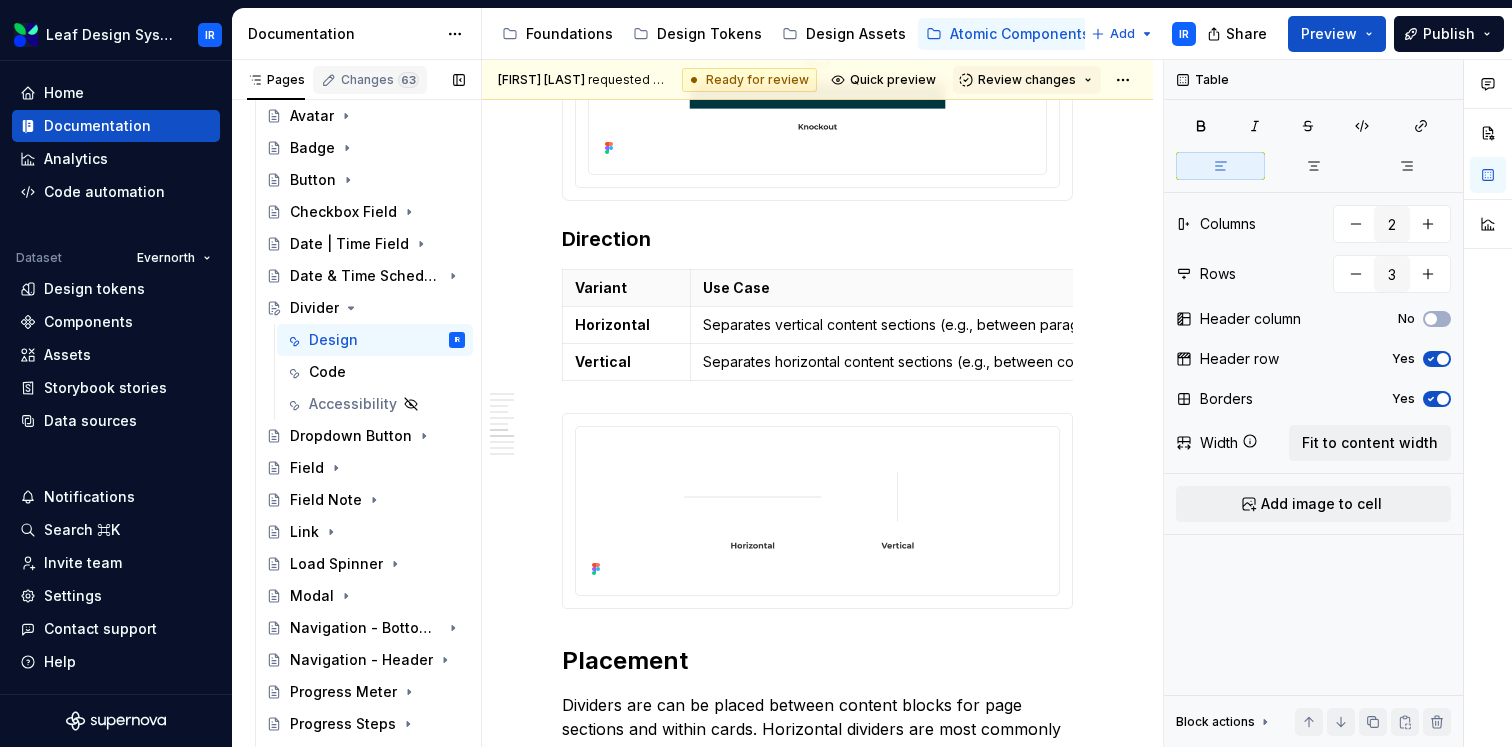 click on "Changes 63" at bounding box center [380, 80] 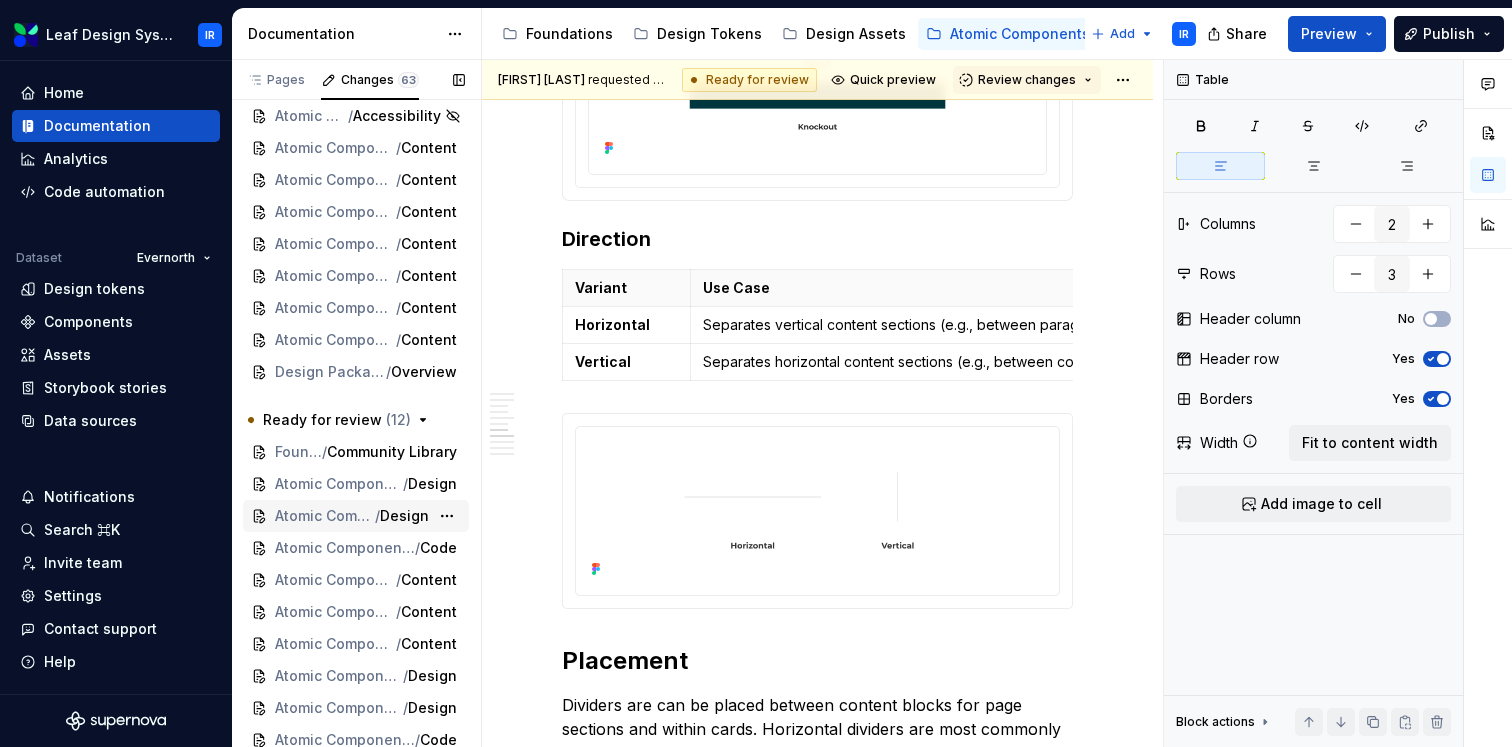 scroll, scrollTop: 1513, scrollLeft: 0, axis: vertical 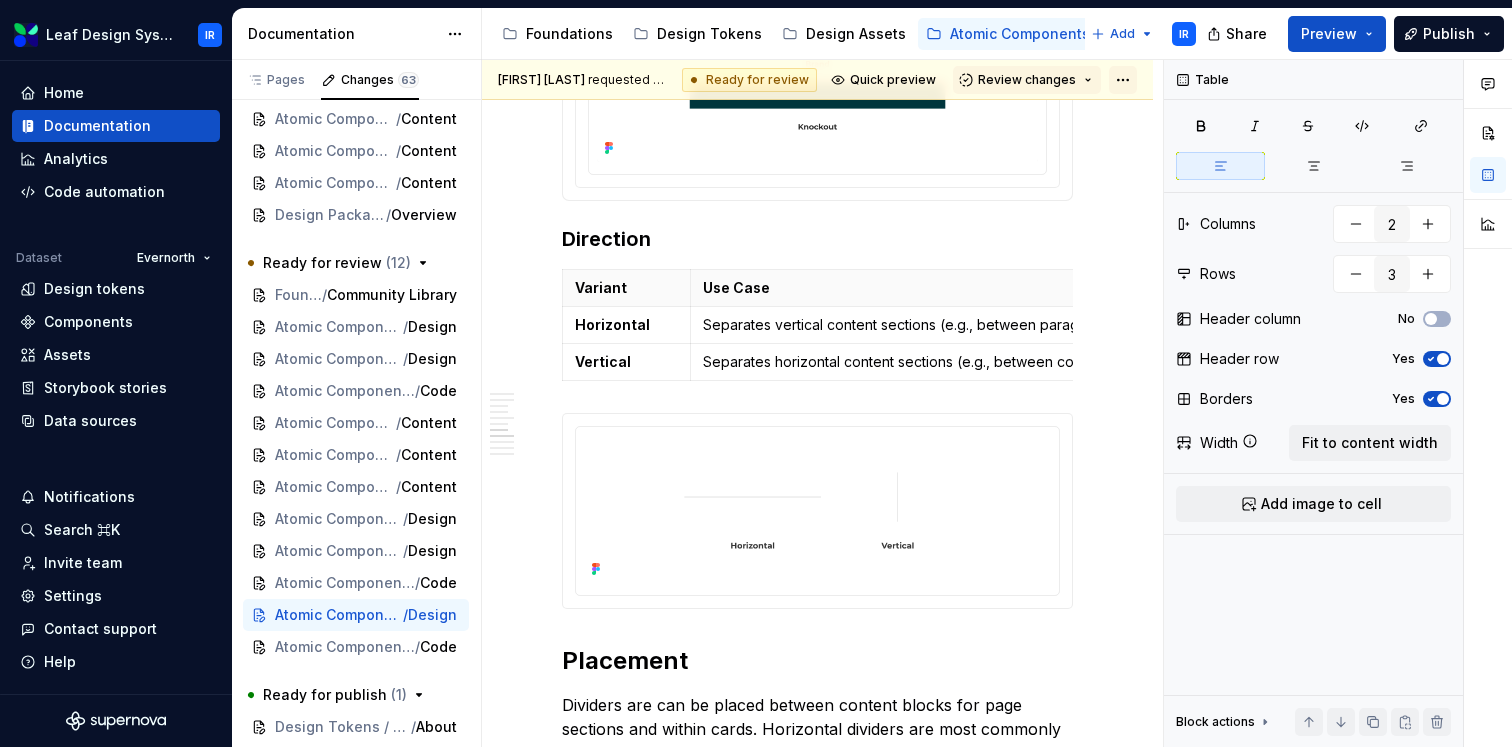 click on "Leaf Design System IR Home Documentation Analytics Code automation Dataset Evernorth Design tokens Components Assets Storybook stories Data sources Notifications Search ⌘K Invite team Settings Contact support Help Documentation
Accessibility guide for tree Page tree.
Navigate the tree with the arrow keys. Common tree hotkeys apply. Further keybindings are available:
enter to execute primary action on focused item
f2 to start renaming the focused item
escape to abort renaming an item
control+d to start dragging selected items
Foundations Design Tokens Design Assets Atomic Components Molecular Patterns Layout Modules Design Packages Add IR Share Preview Publish Pages Changes 63 Add
Accessibility guide for tree Page tree.
Navigate the tree with the arrow keys. Common tree hotkeys apply. Further keybindings are available:
enter to execute primary action on focused item" at bounding box center (756, 373) 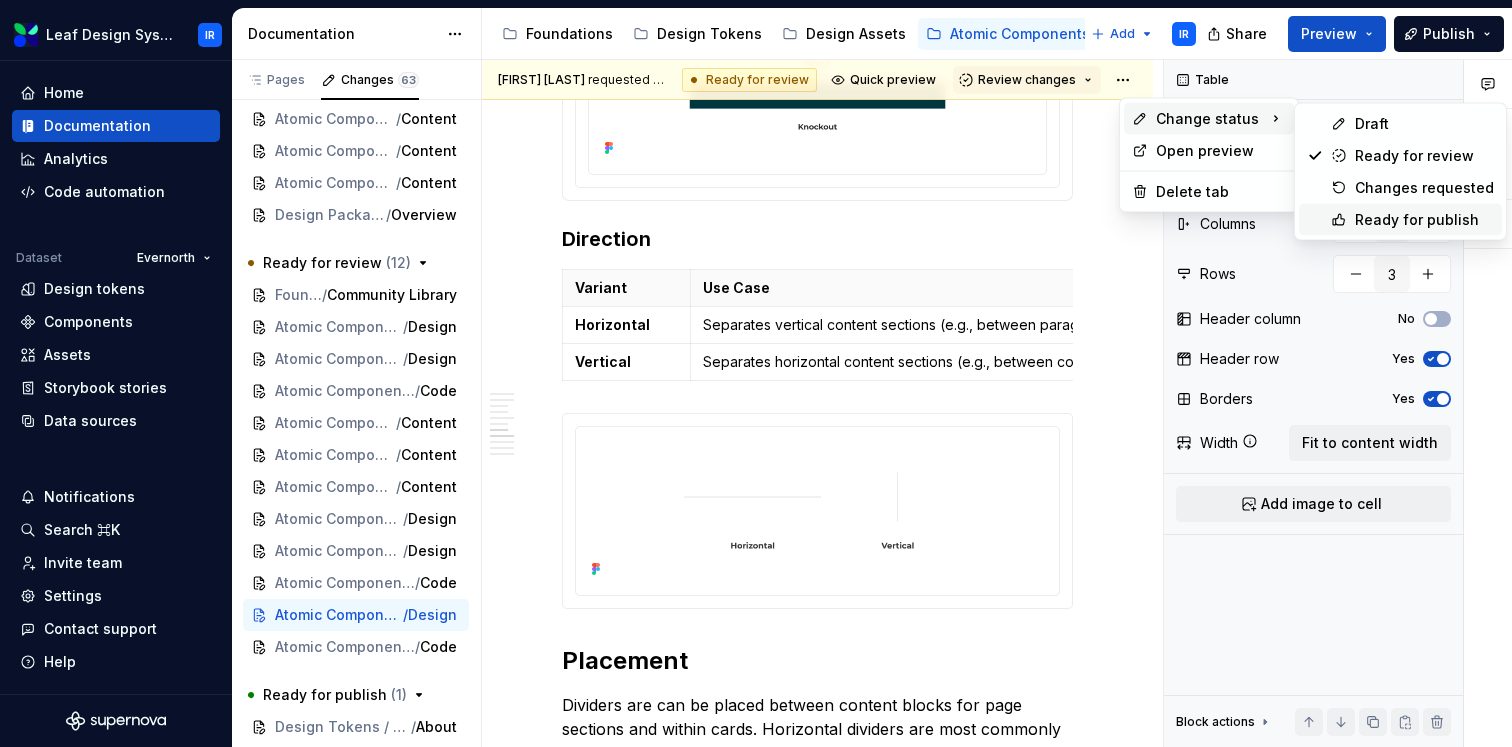 click on "Ready for publish" at bounding box center [1400, 220] 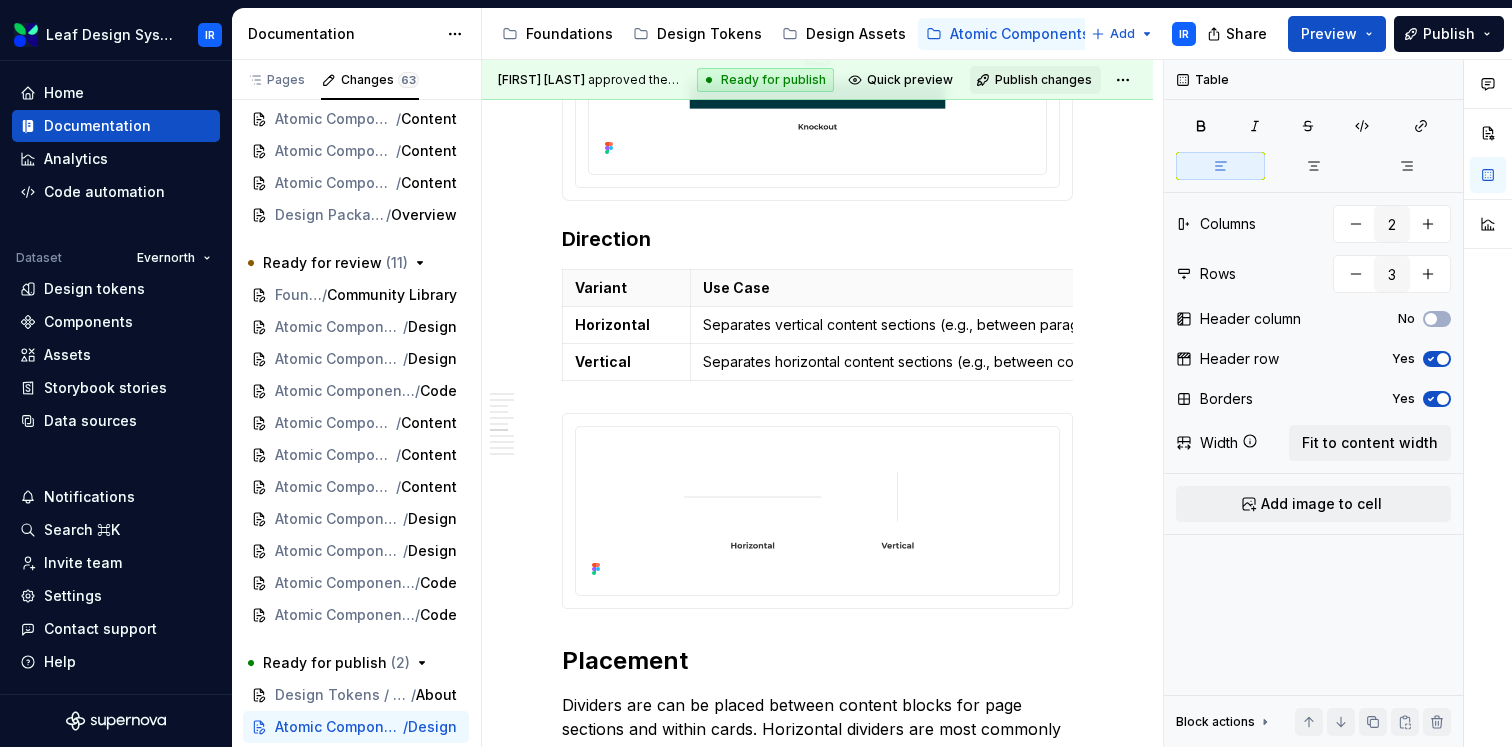 scroll, scrollTop: 1666, scrollLeft: 0, axis: vertical 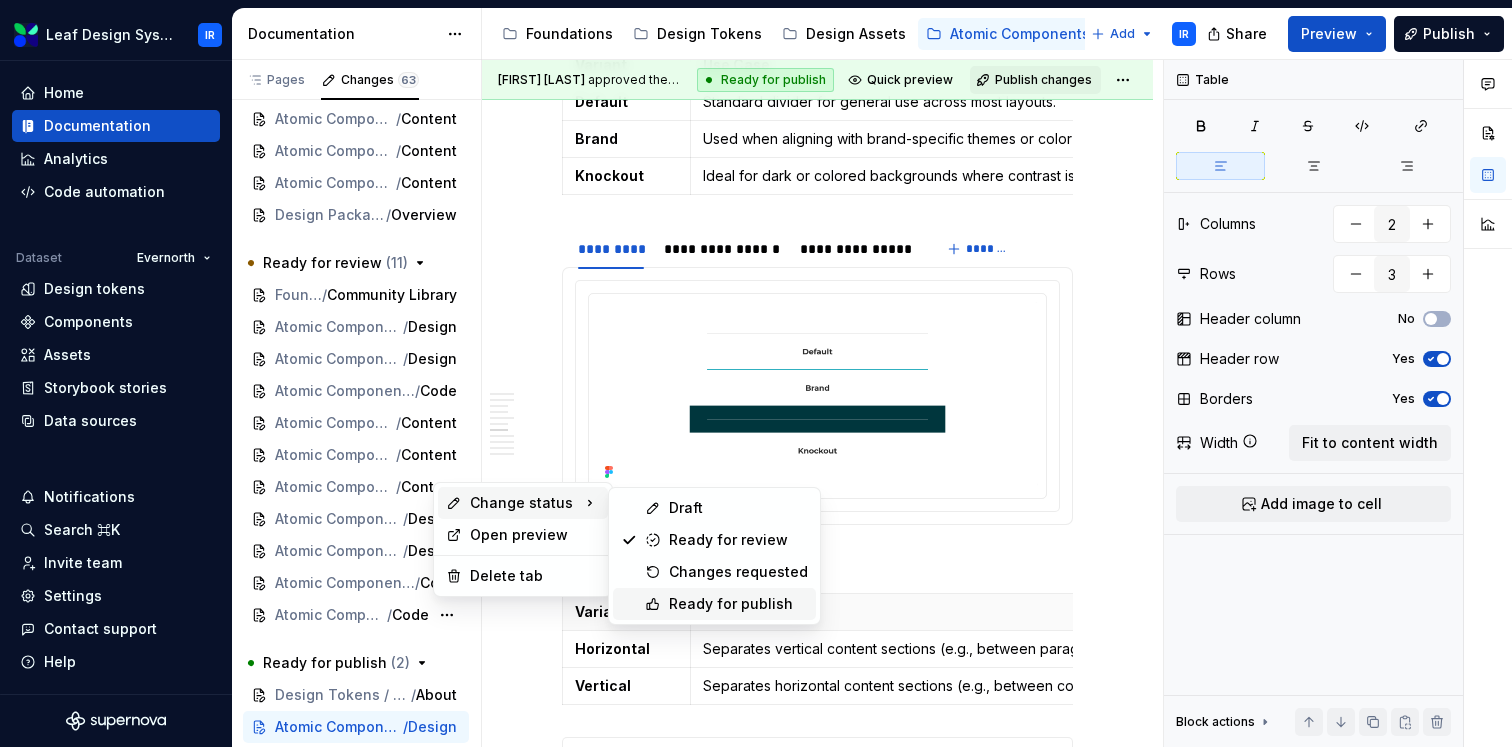 click on "Ready for publish" at bounding box center [738, 604] 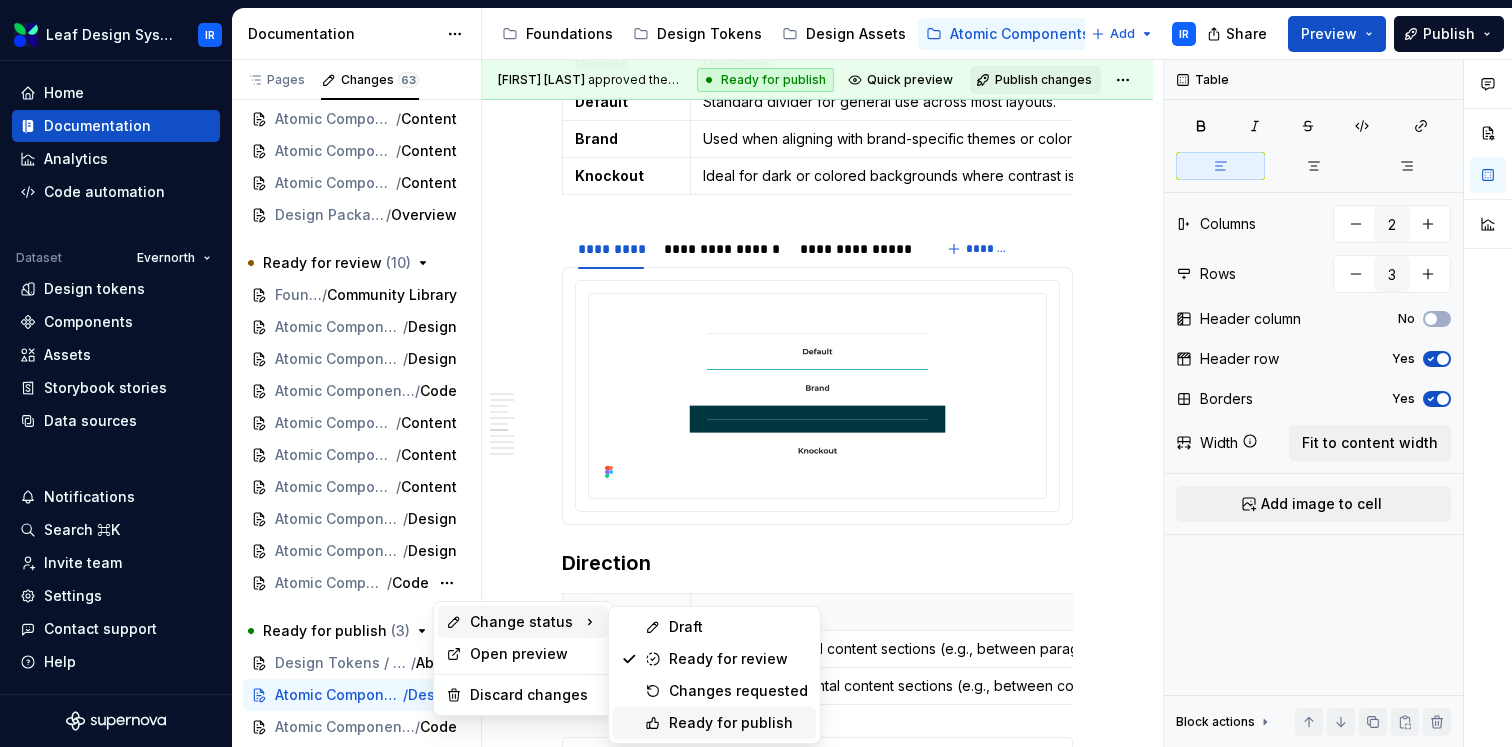 click on "Ready for publish" at bounding box center [738, 723] 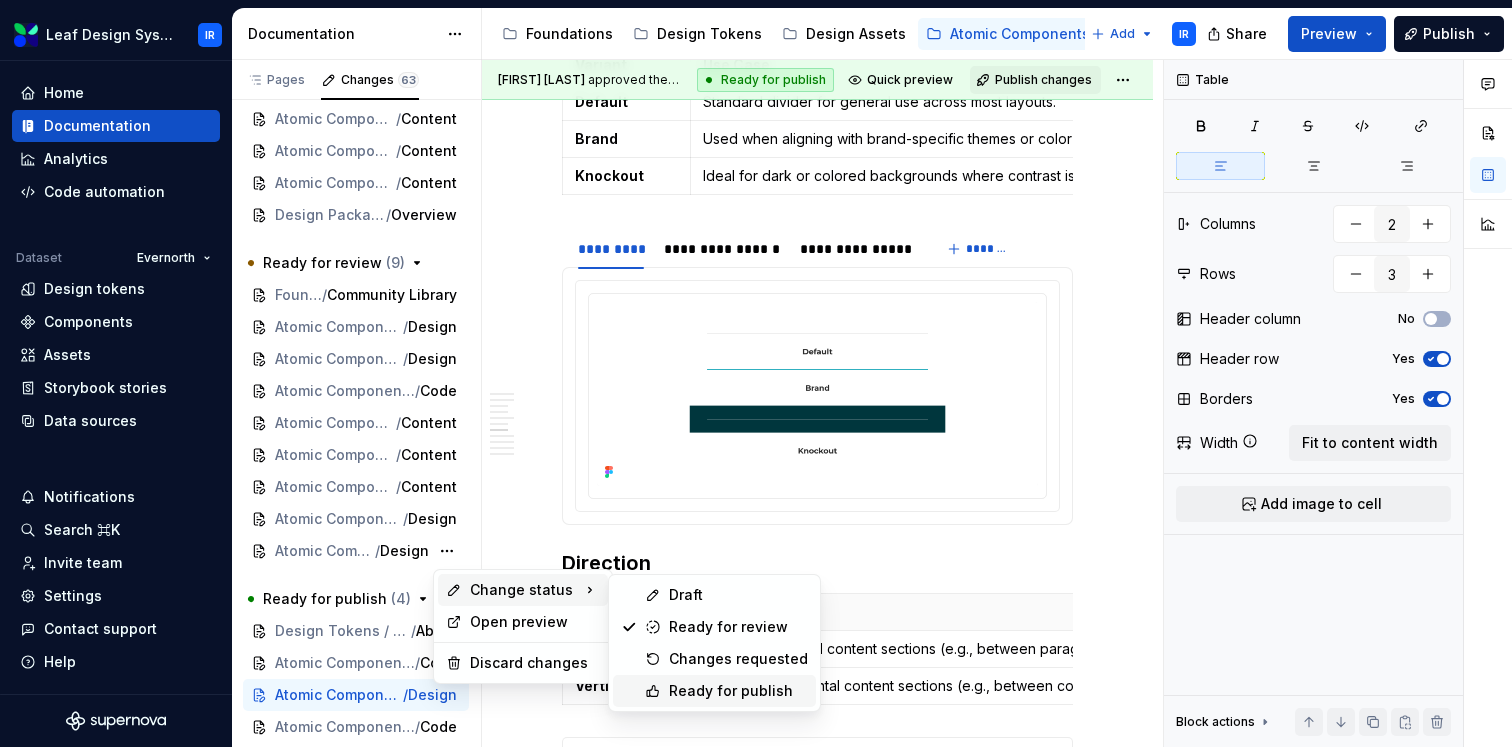 click on "Ready for publish" at bounding box center [738, 691] 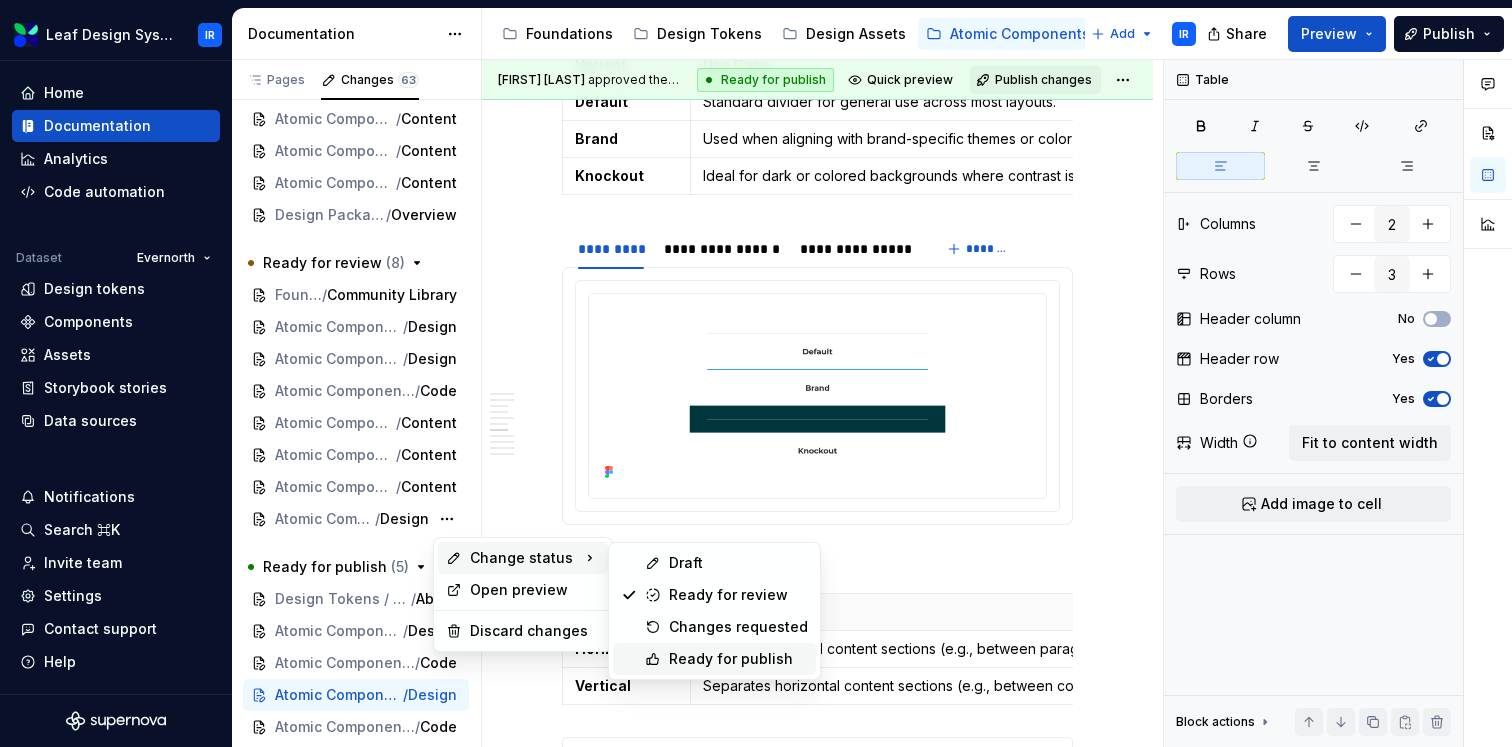 click on "Ready for publish" at bounding box center [738, 659] 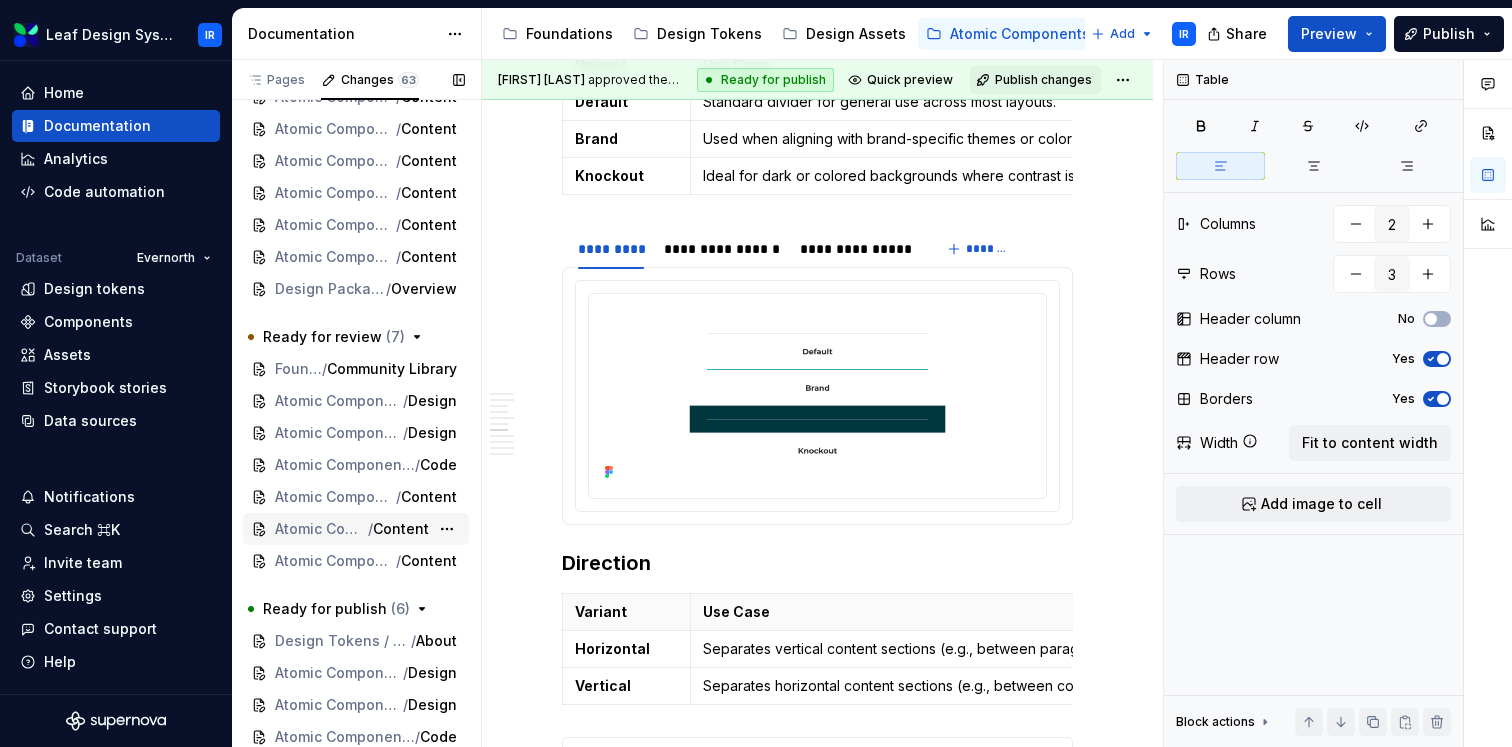scroll, scrollTop: 1423, scrollLeft: 0, axis: vertical 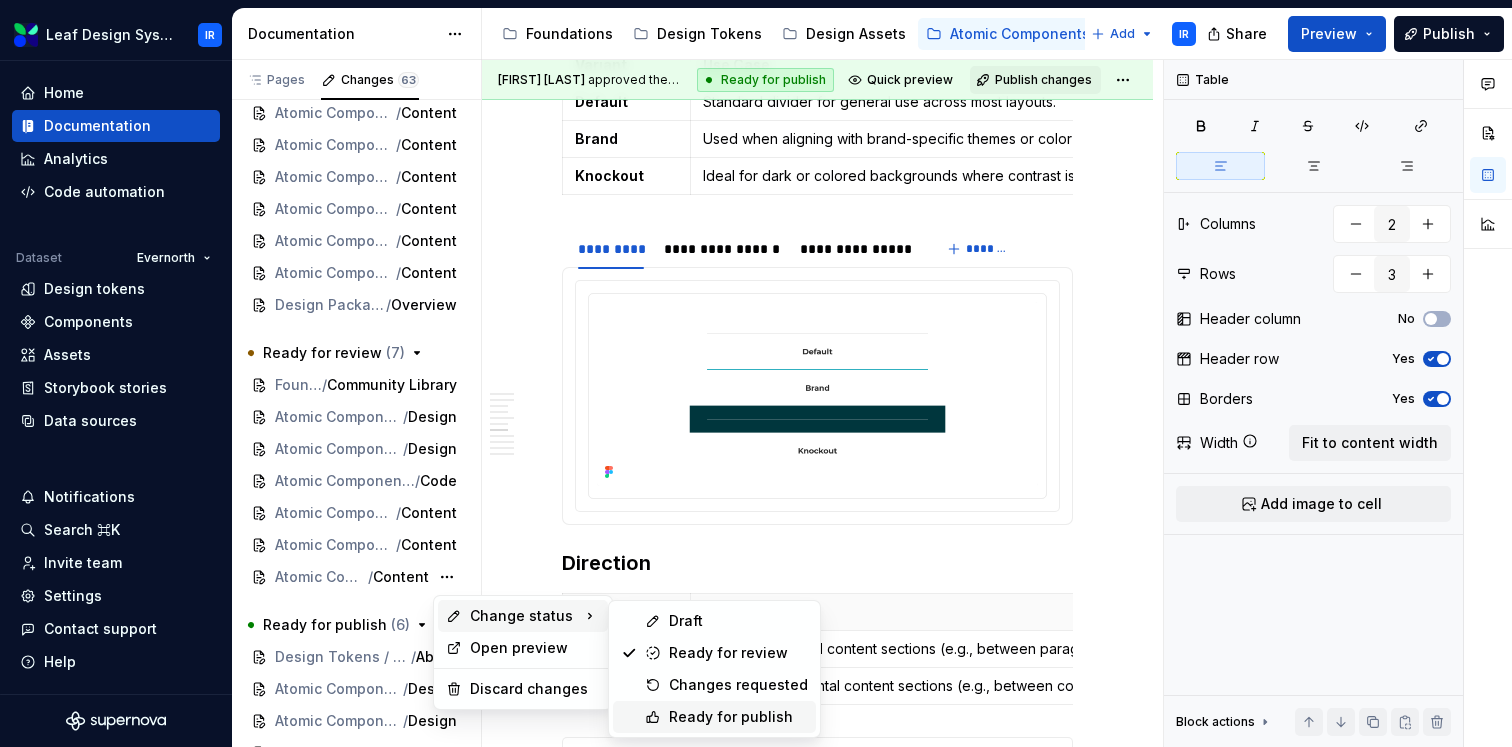 click on "Ready for publish" at bounding box center [738, 717] 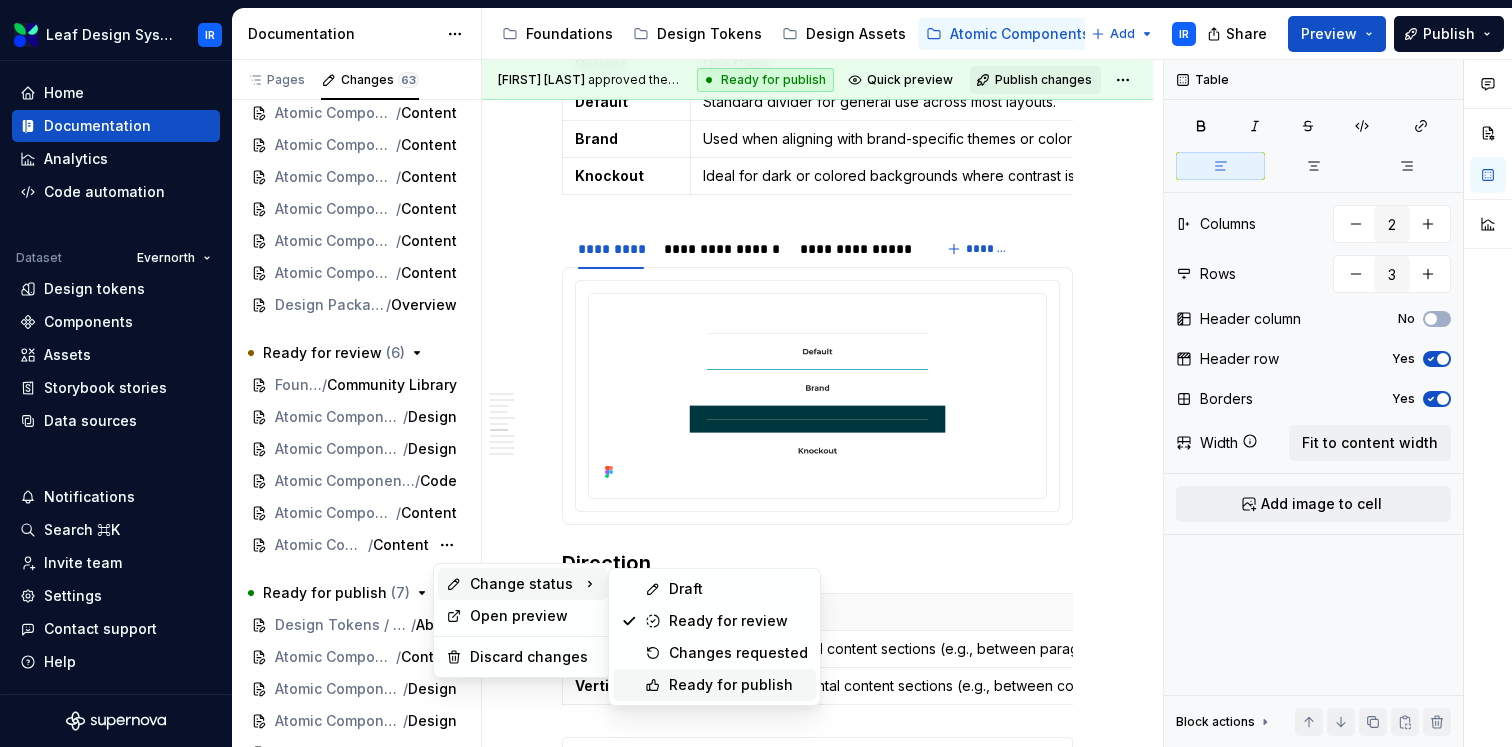 click on "Ready for publish" at bounding box center (738, 685) 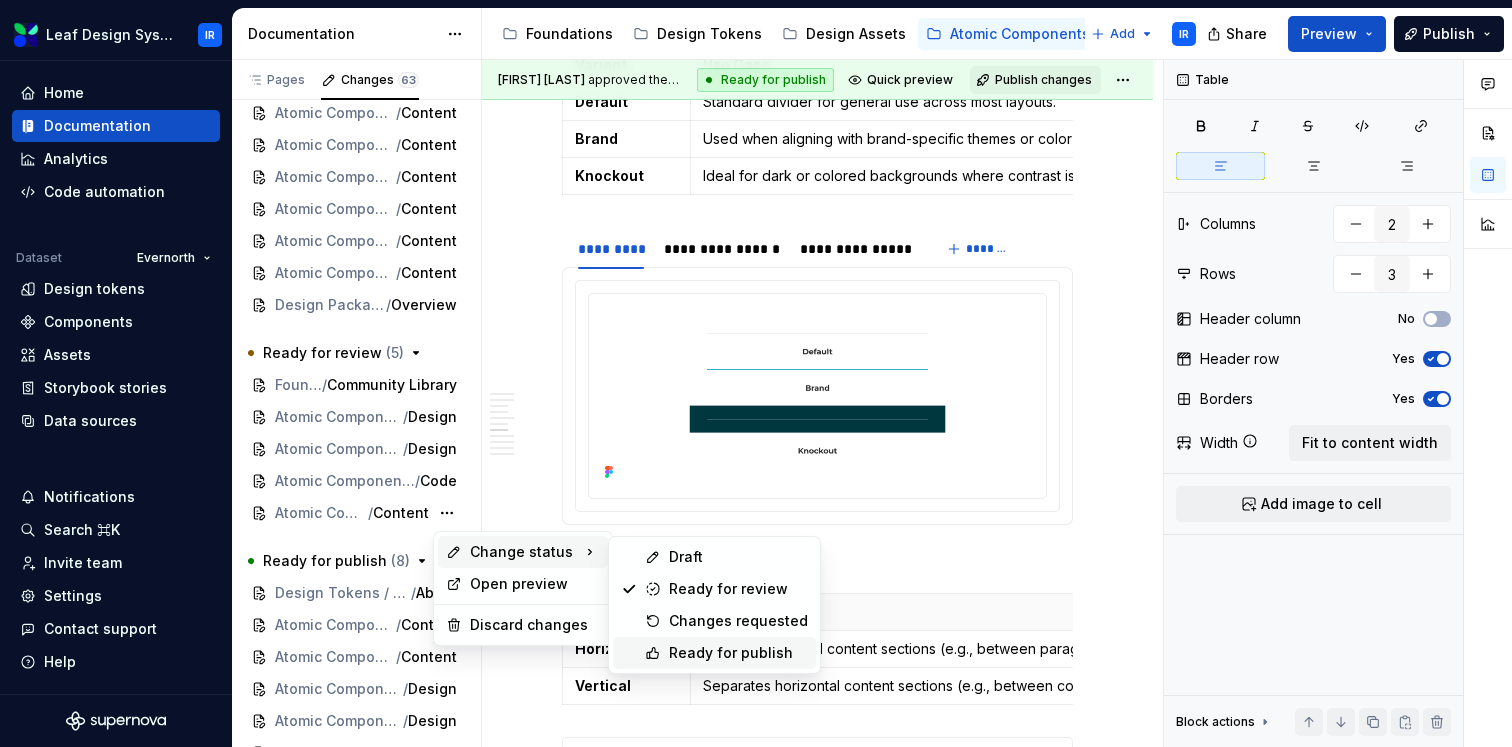 click on "Ready for publish" at bounding box center [738, 653] 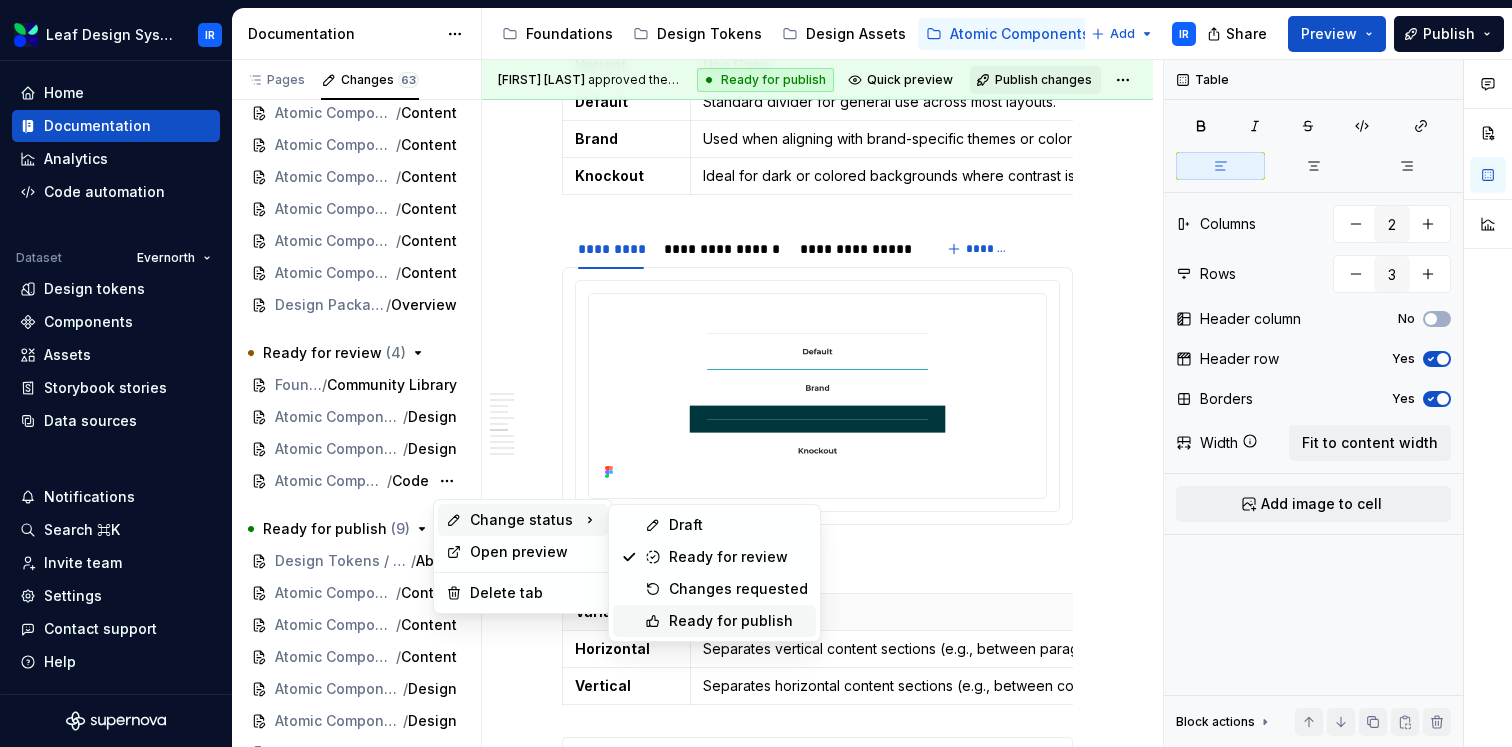 click 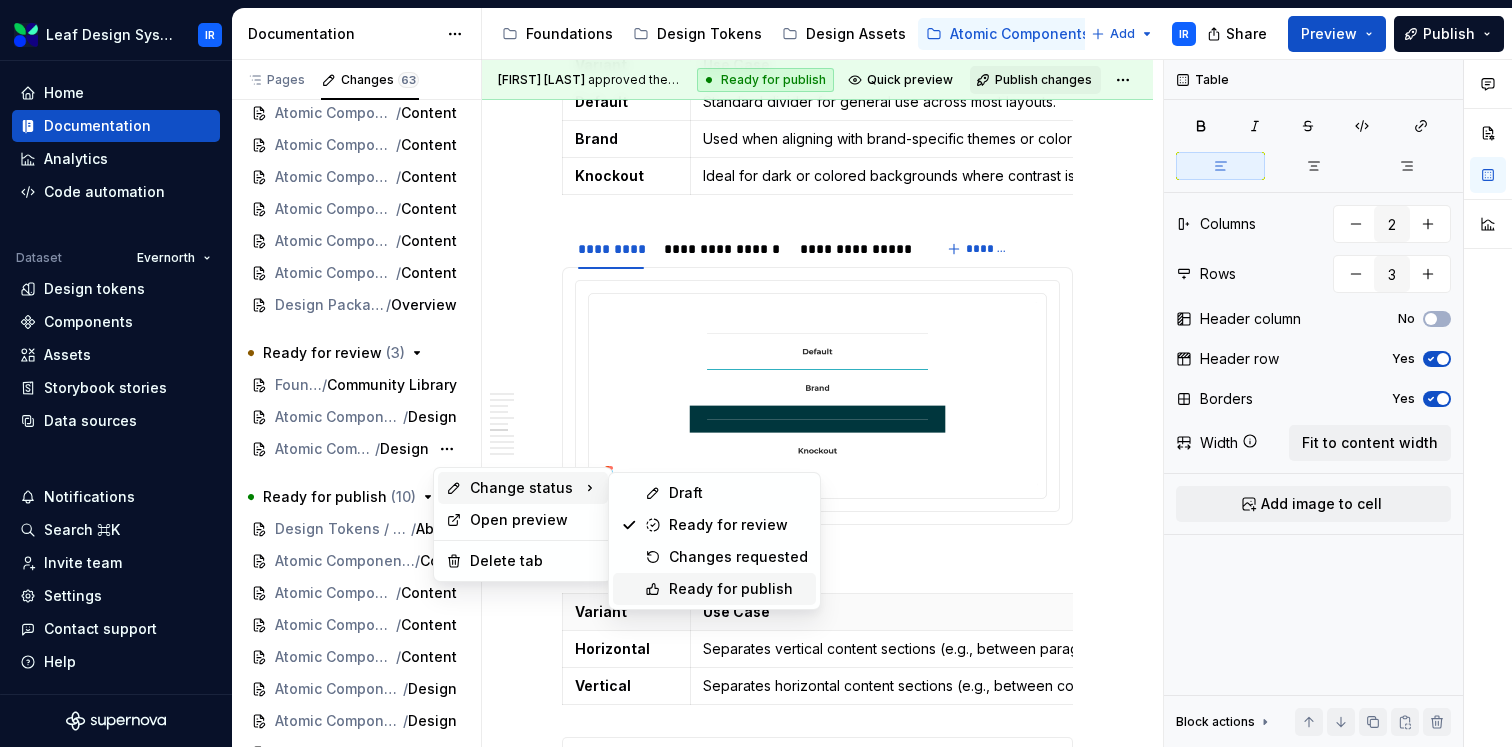 click on "Ready for publish" at bounding box center [738, 589] 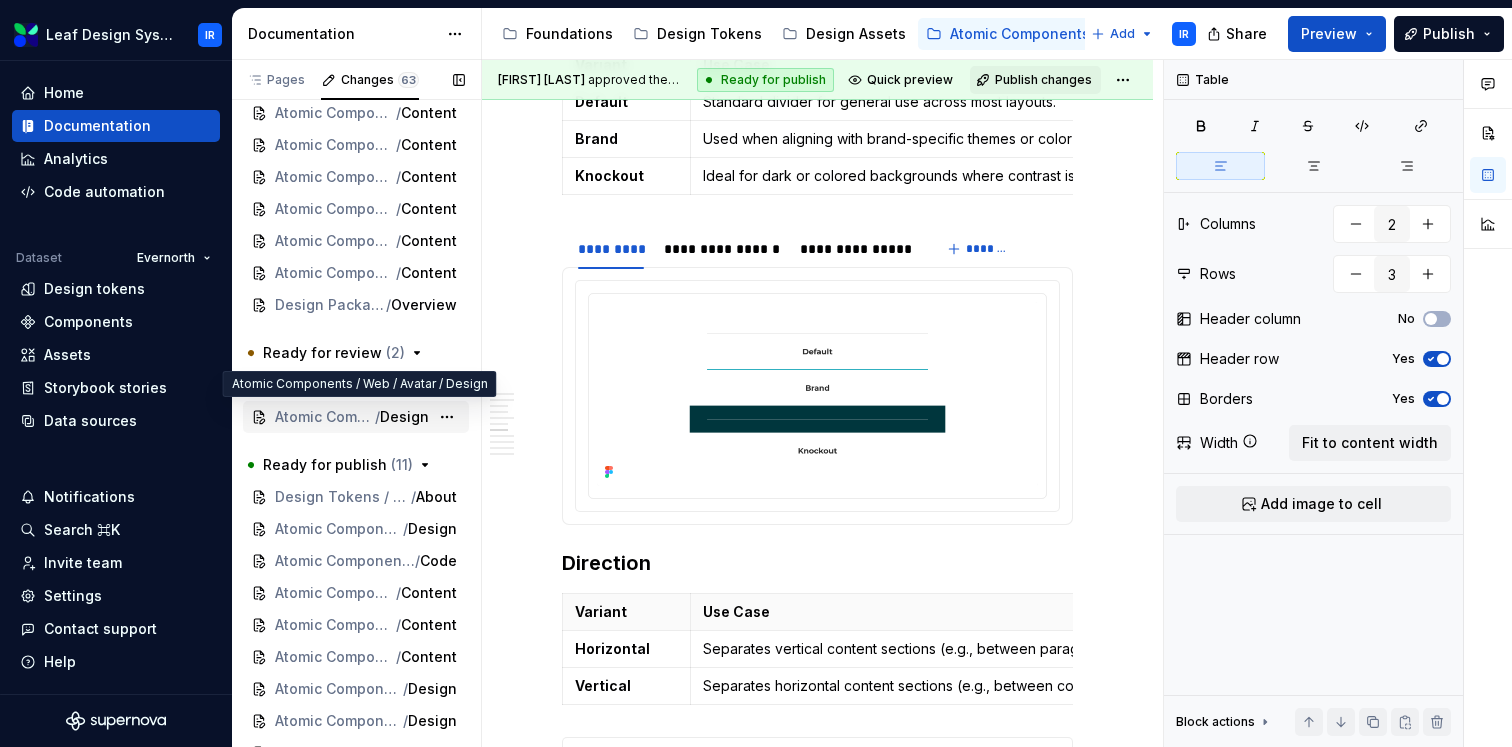 click on "Atomic Components / Web / Avatar  /  Design" at bounding box center (356, 417) 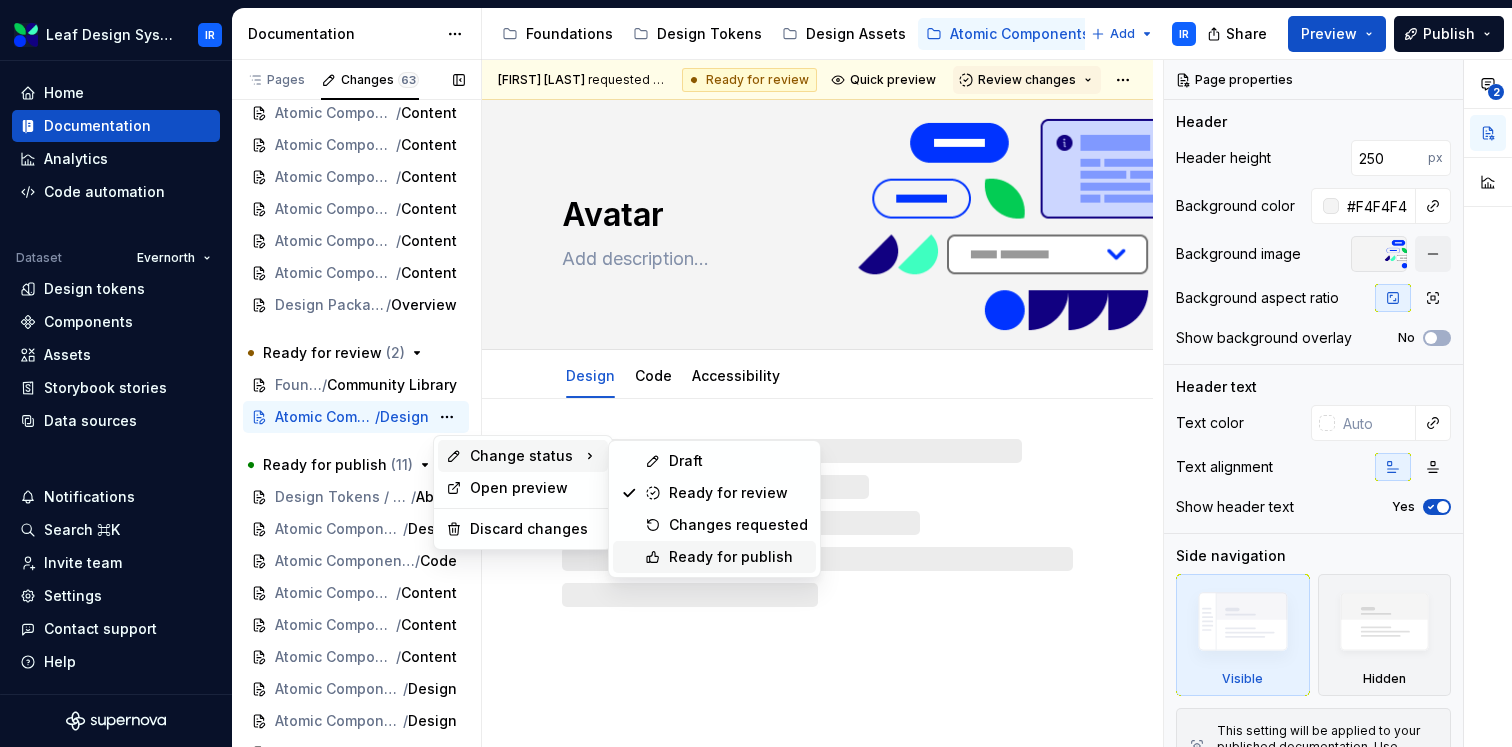 click on "Ready for publish" at bounding box center [738, 557] 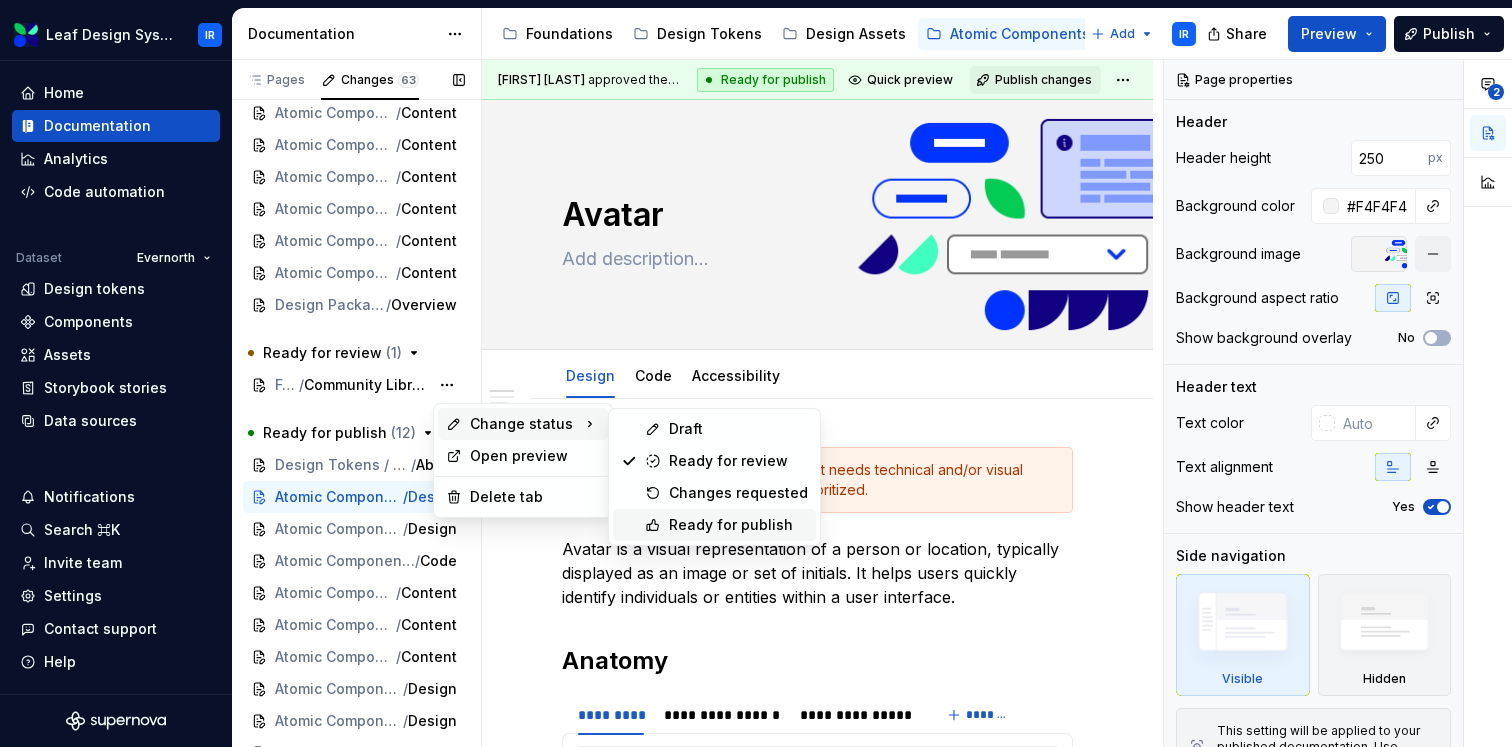 click on "Ready for publish" at bounding box center [738, 525] 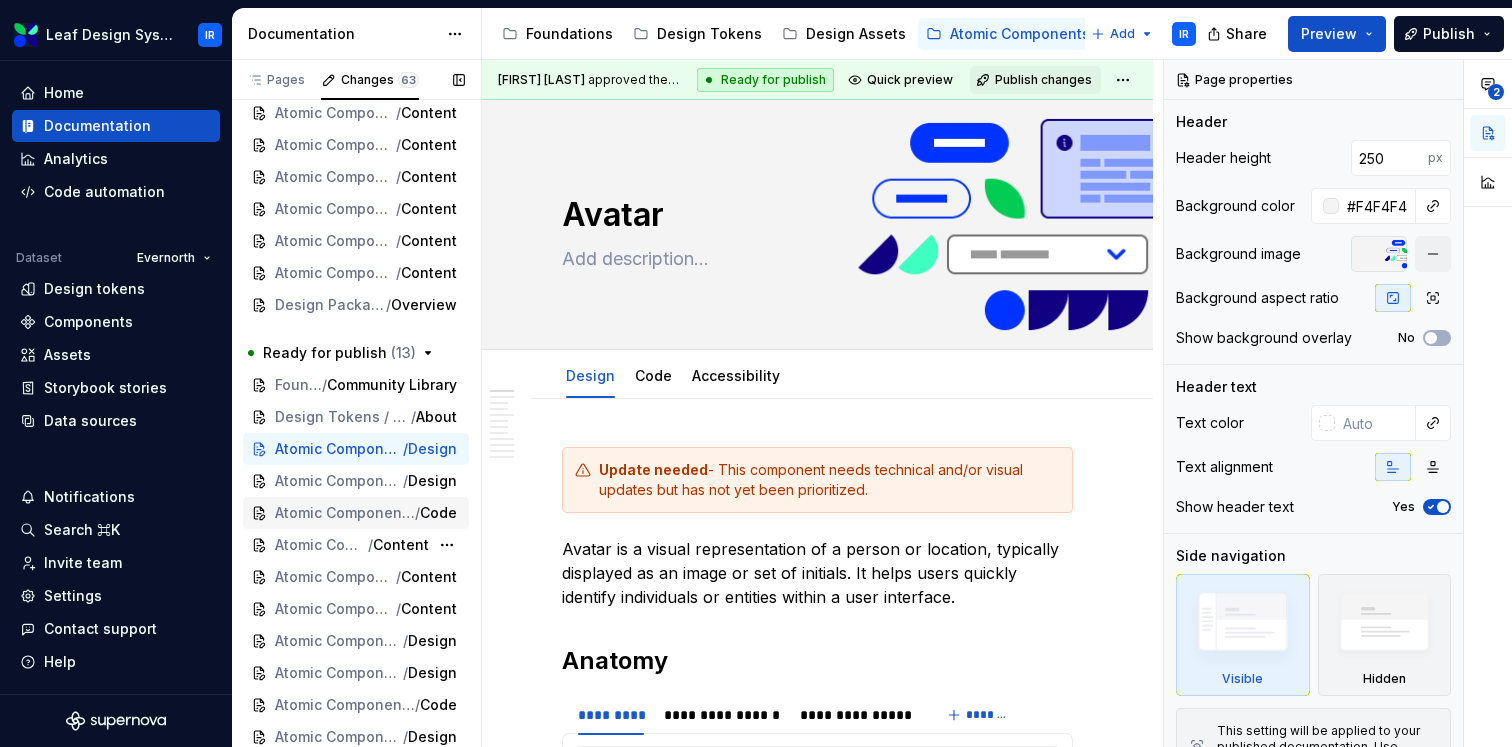 scroll, scrollTop: 1465, scrollLeft: 0, axis: vertical 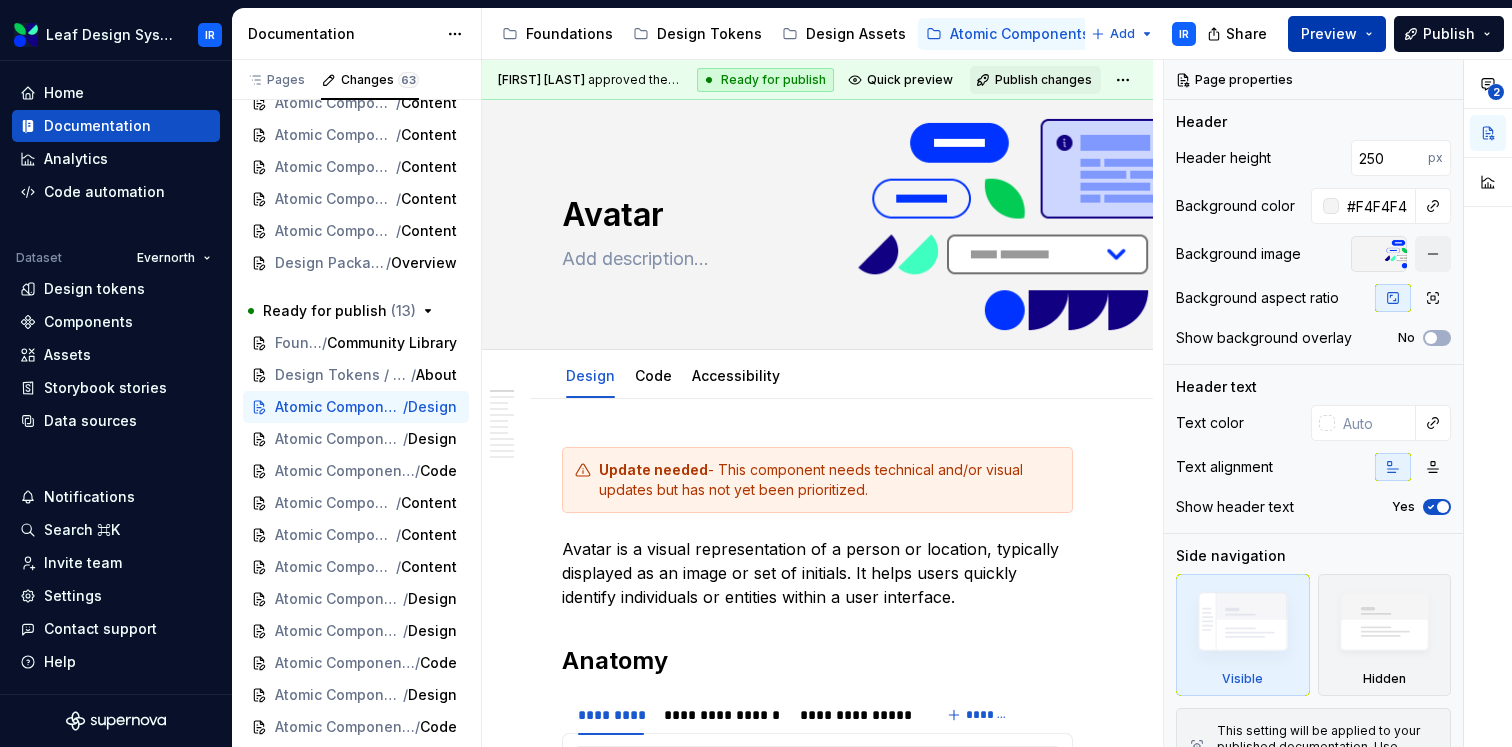 click on "Preview" at bounding box center (1337, 34) 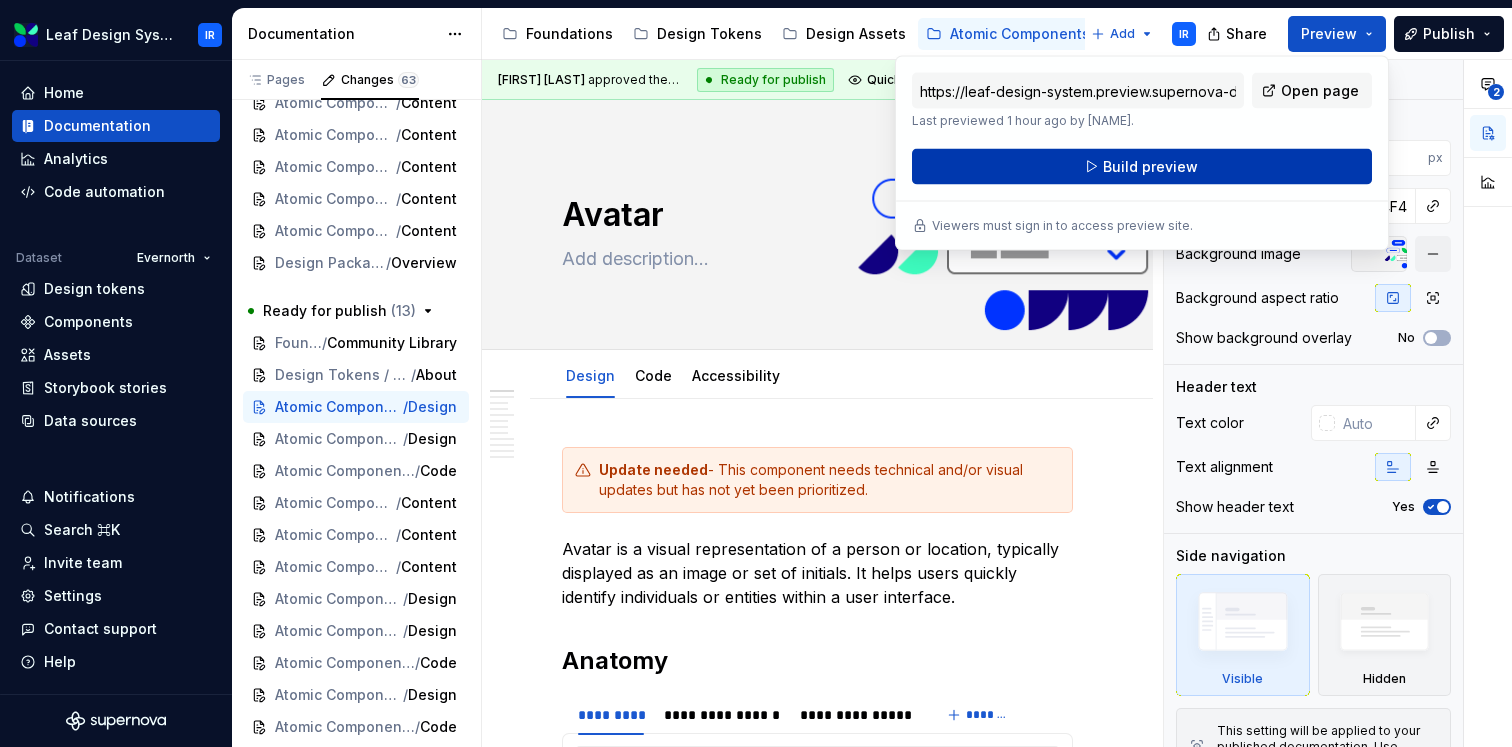 click on "Build preview" at bounding box center [1150, 167] 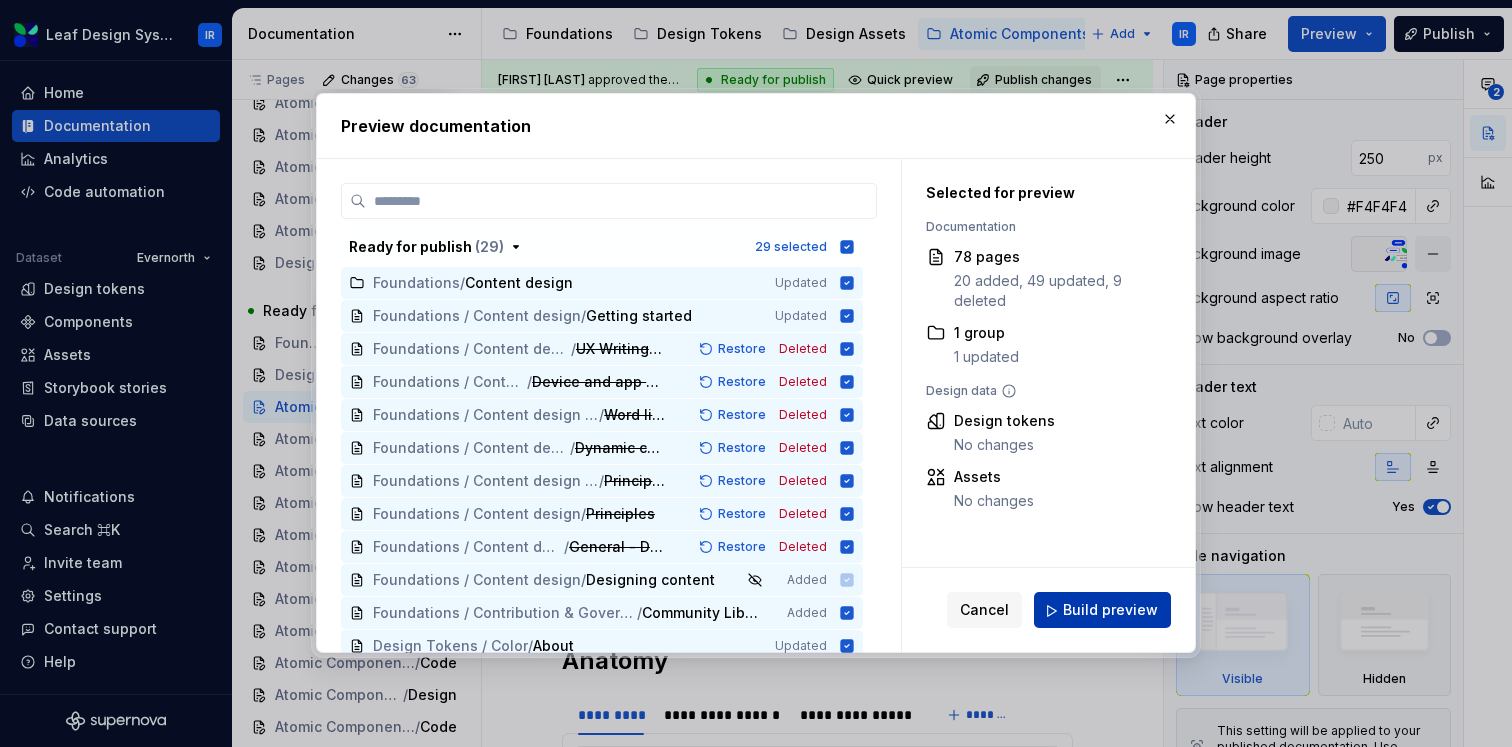click on "Build preview" at bounding box center [1110, 611] 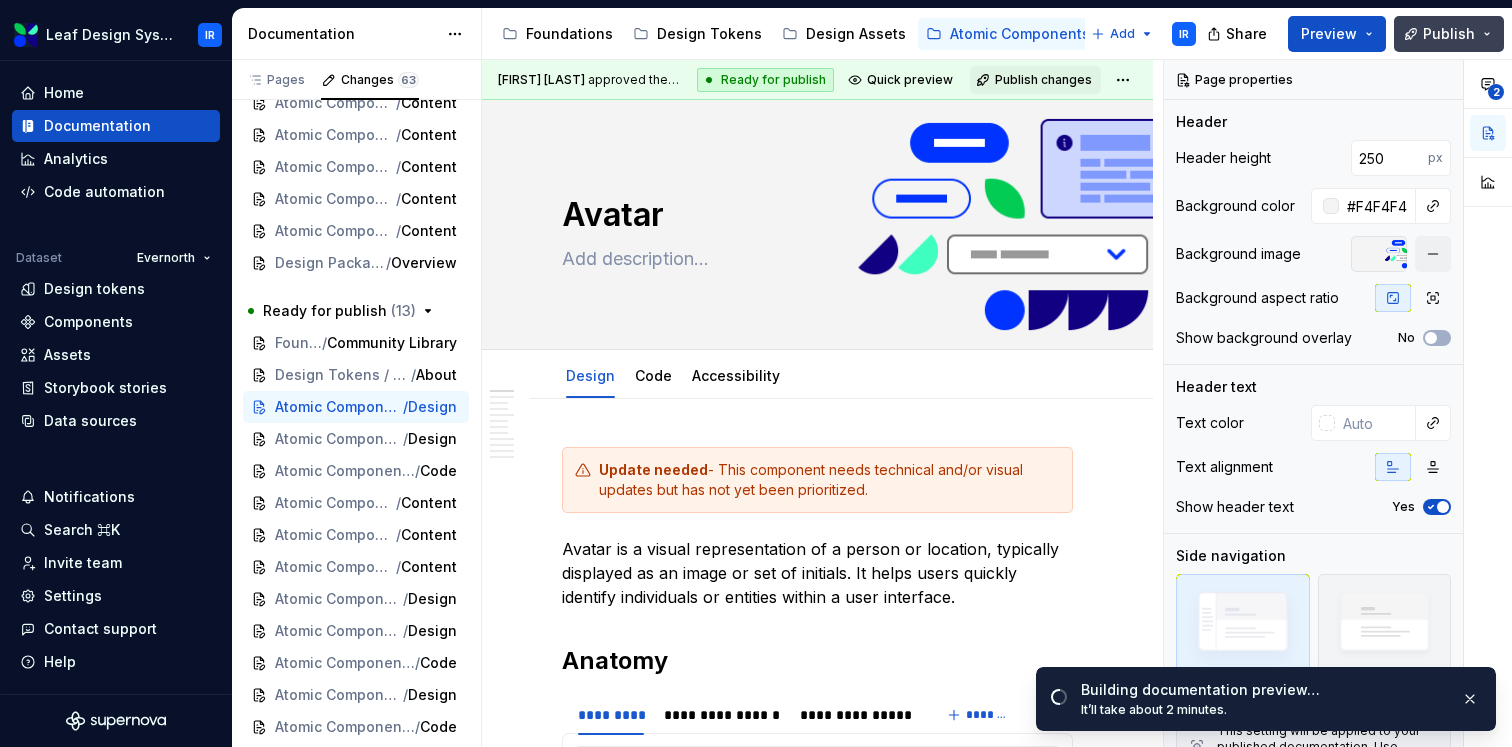 click on "Publish" at bounding box center (1449, 34) 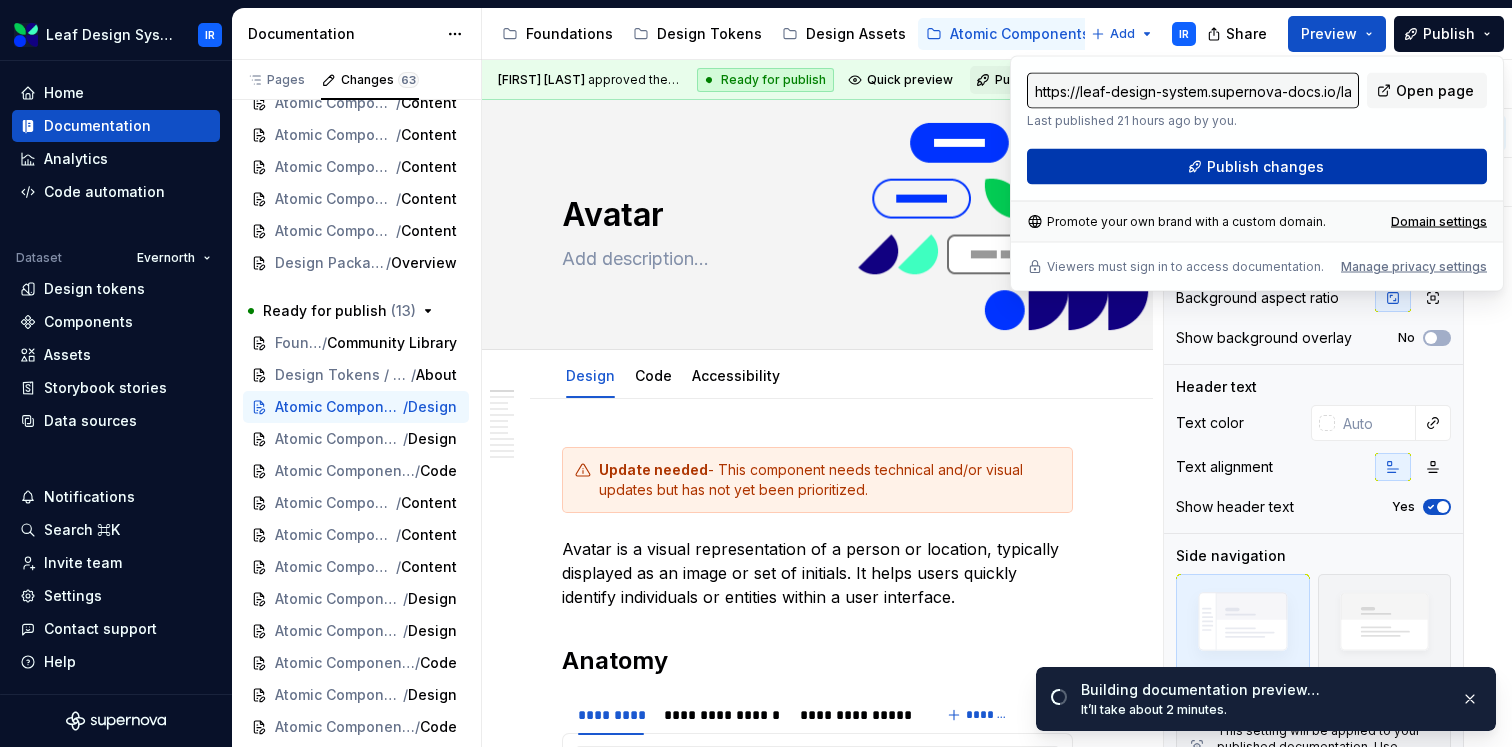 click on "Publish changes" at bounding box center [1257, 167] 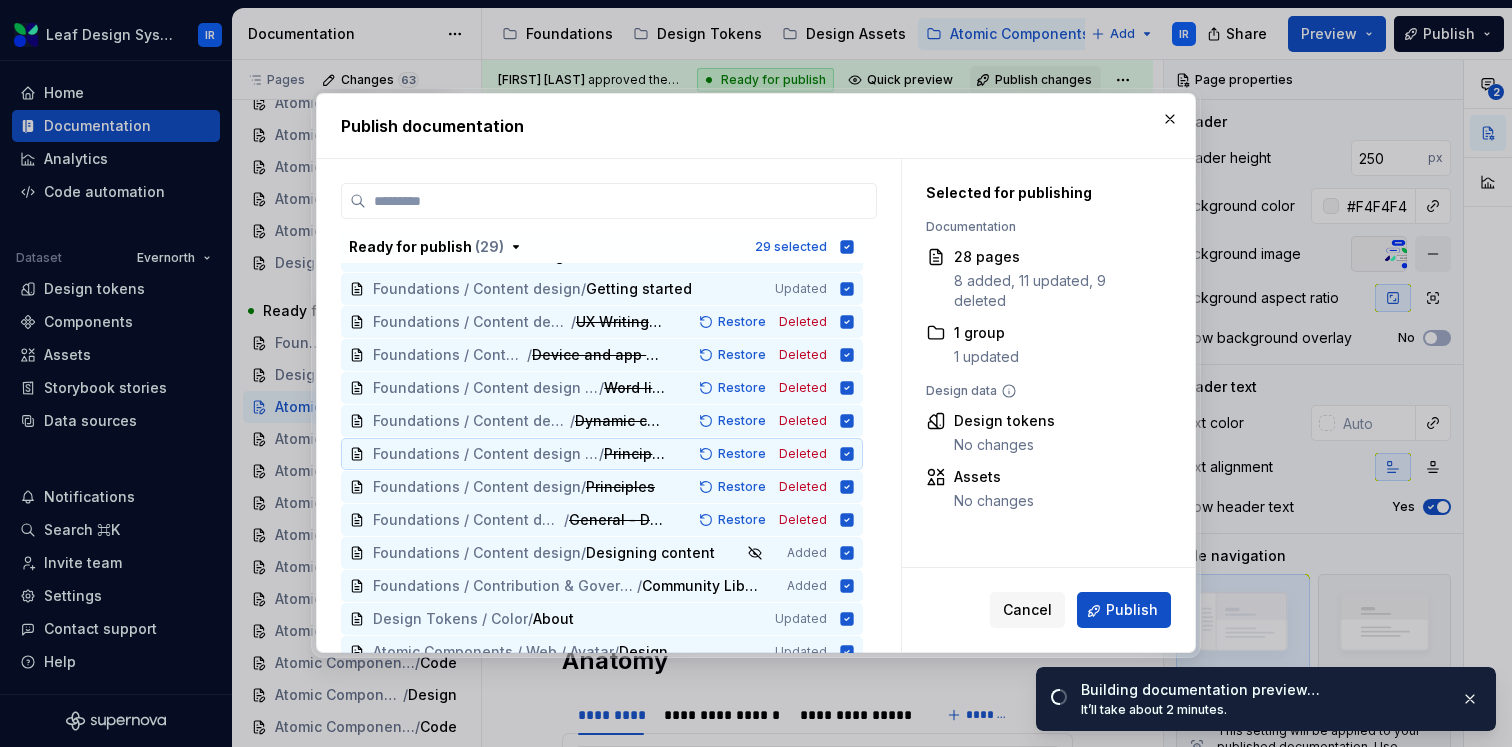 scroll, scrollTop: 26, scrollLeft: 0, axis: vertical 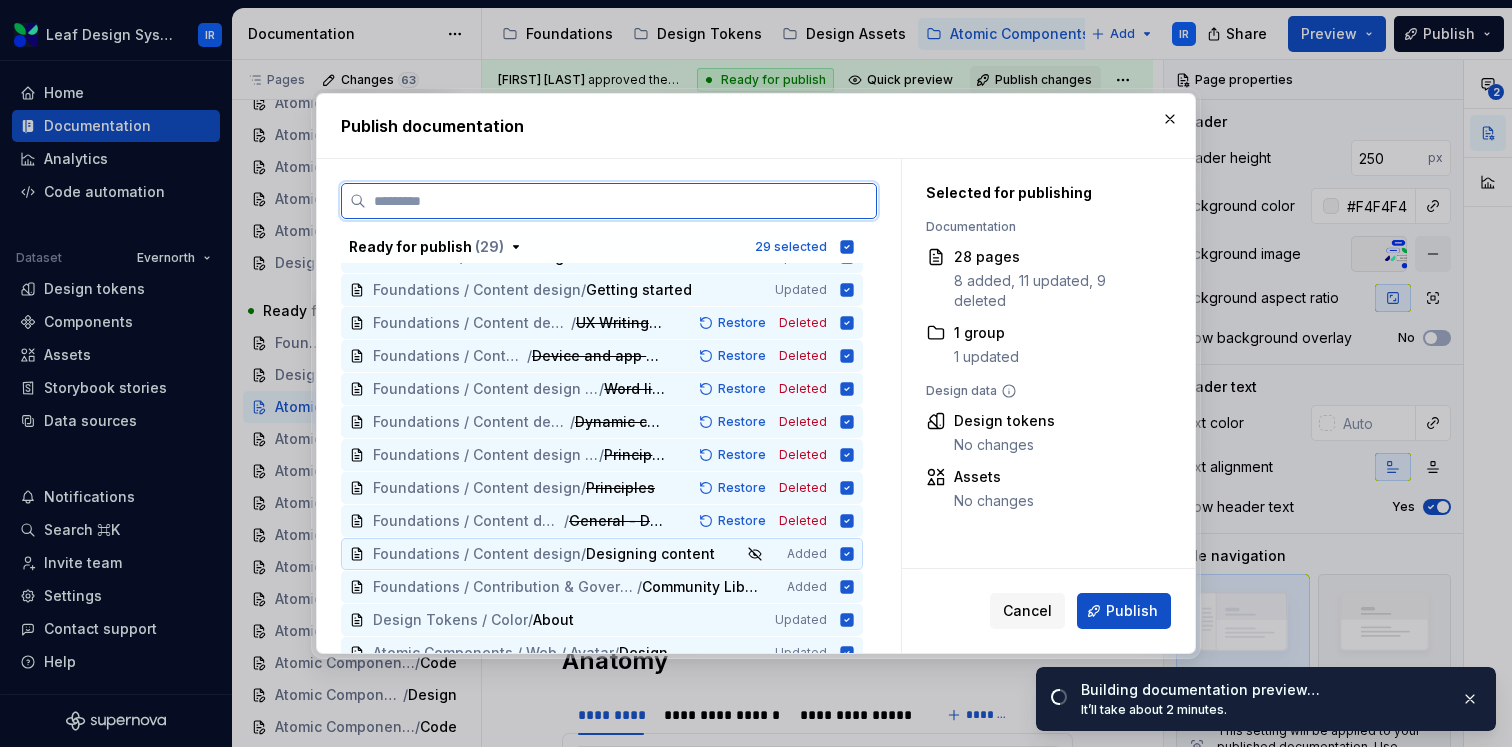 click 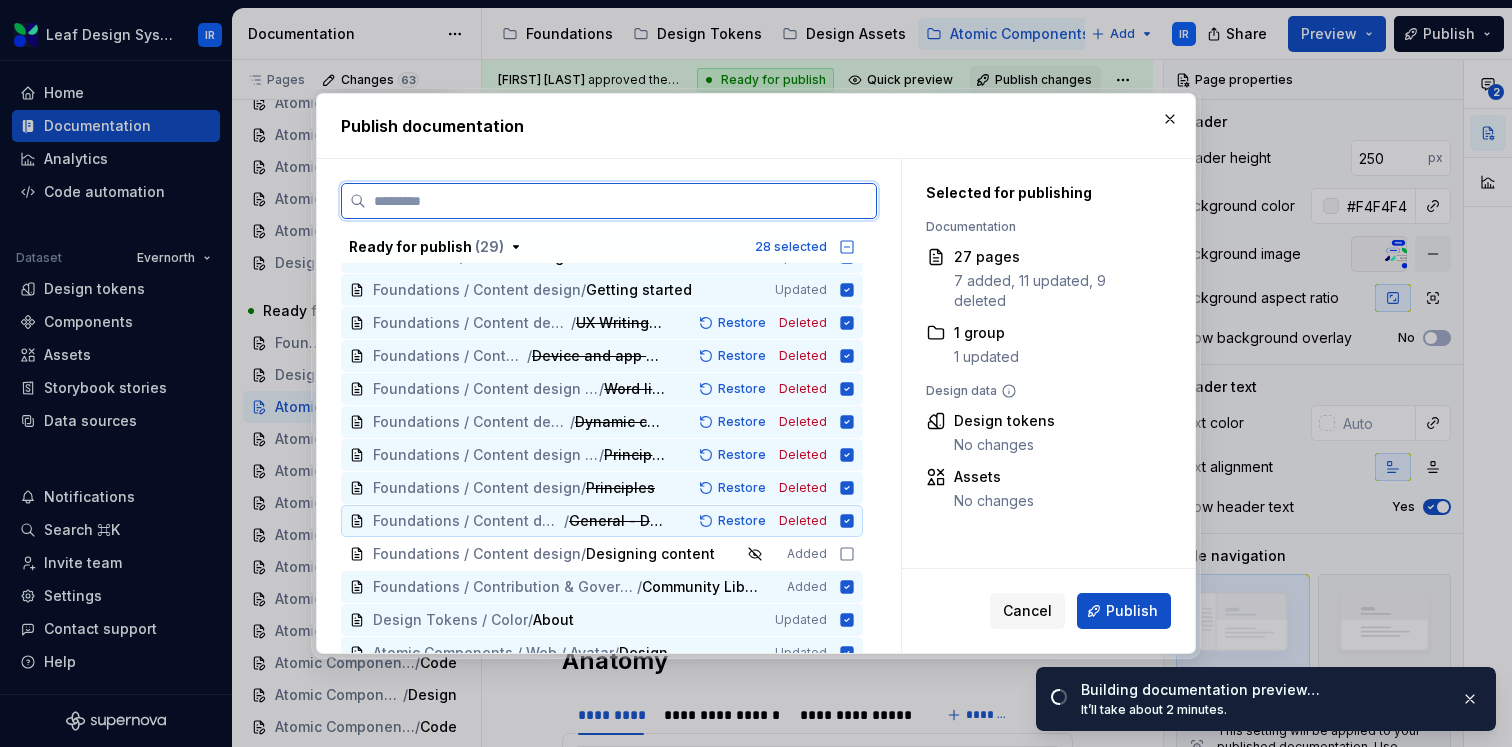 click 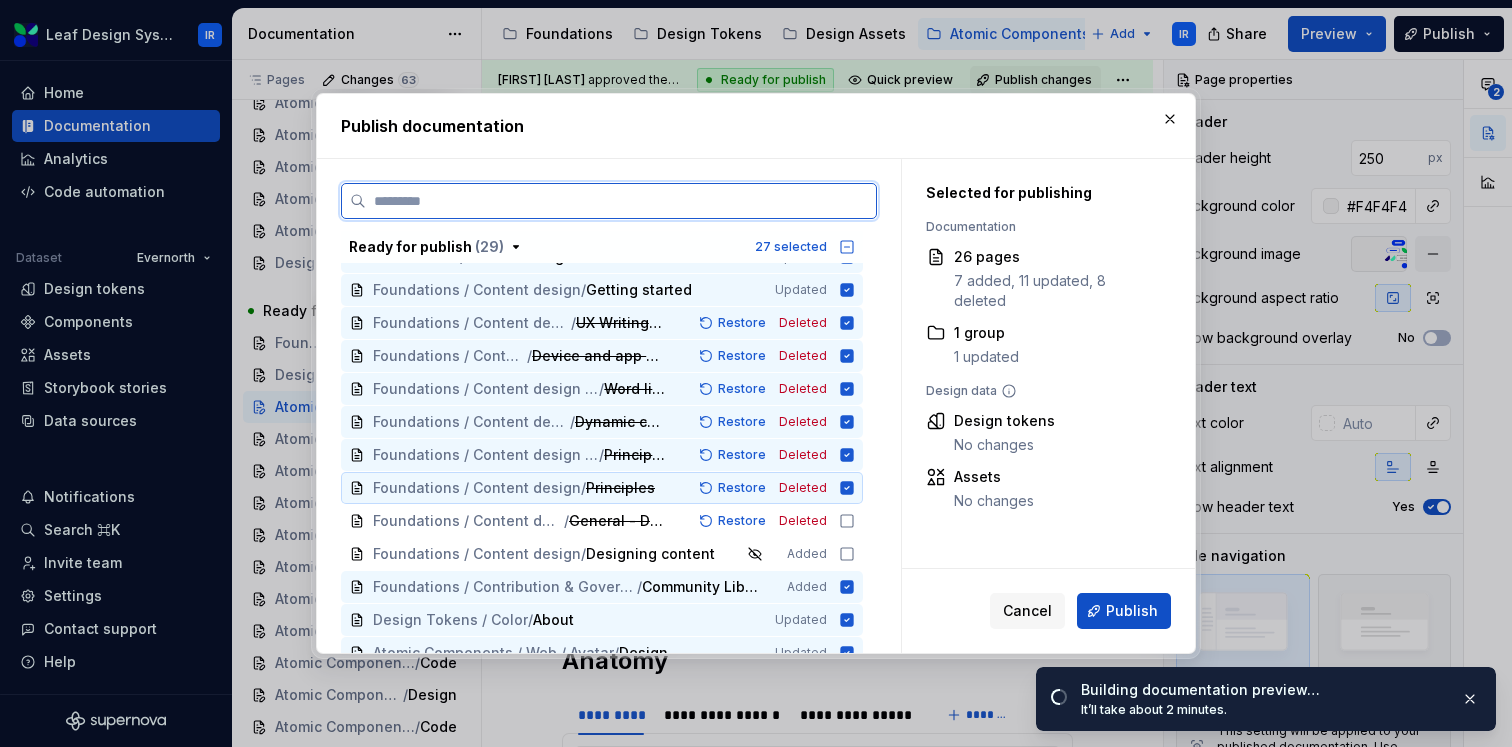 click 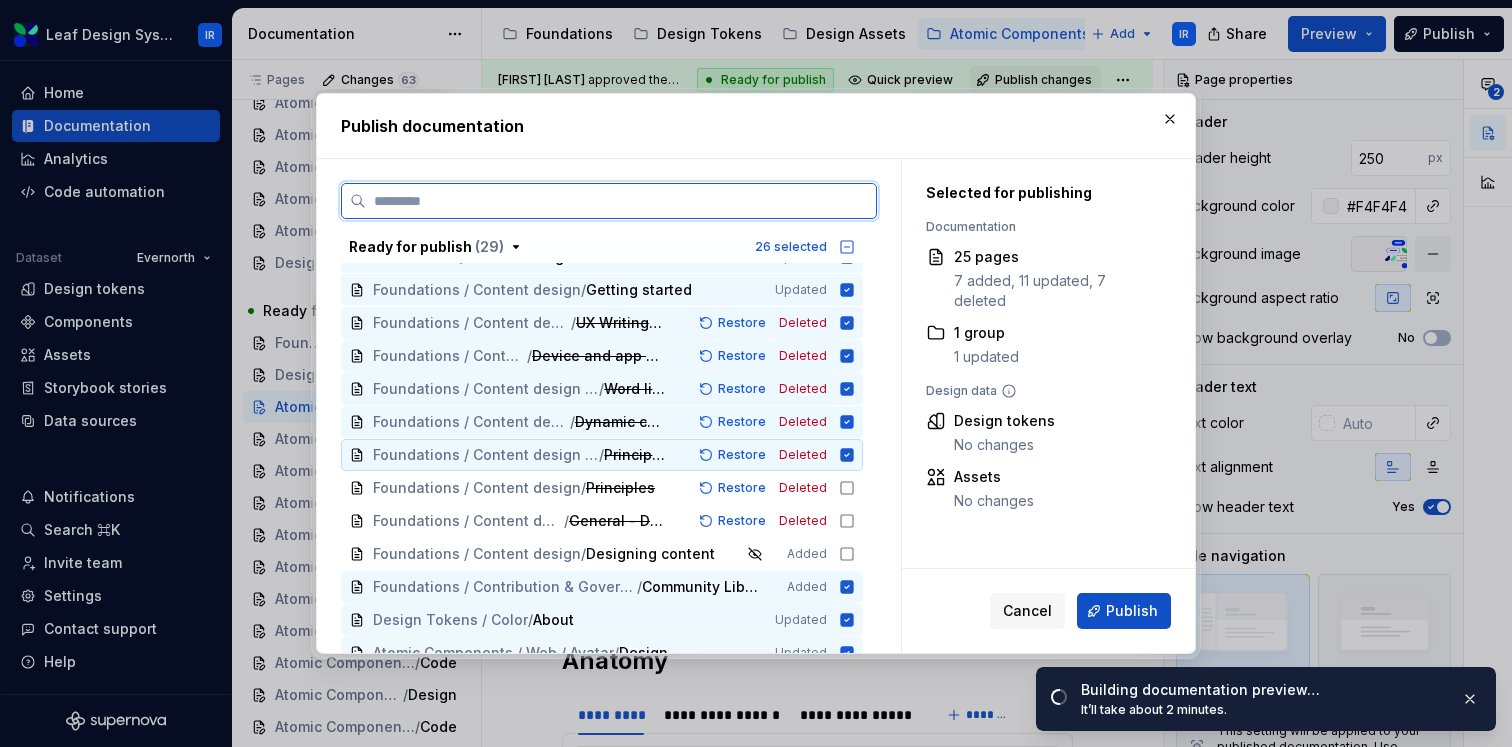 click 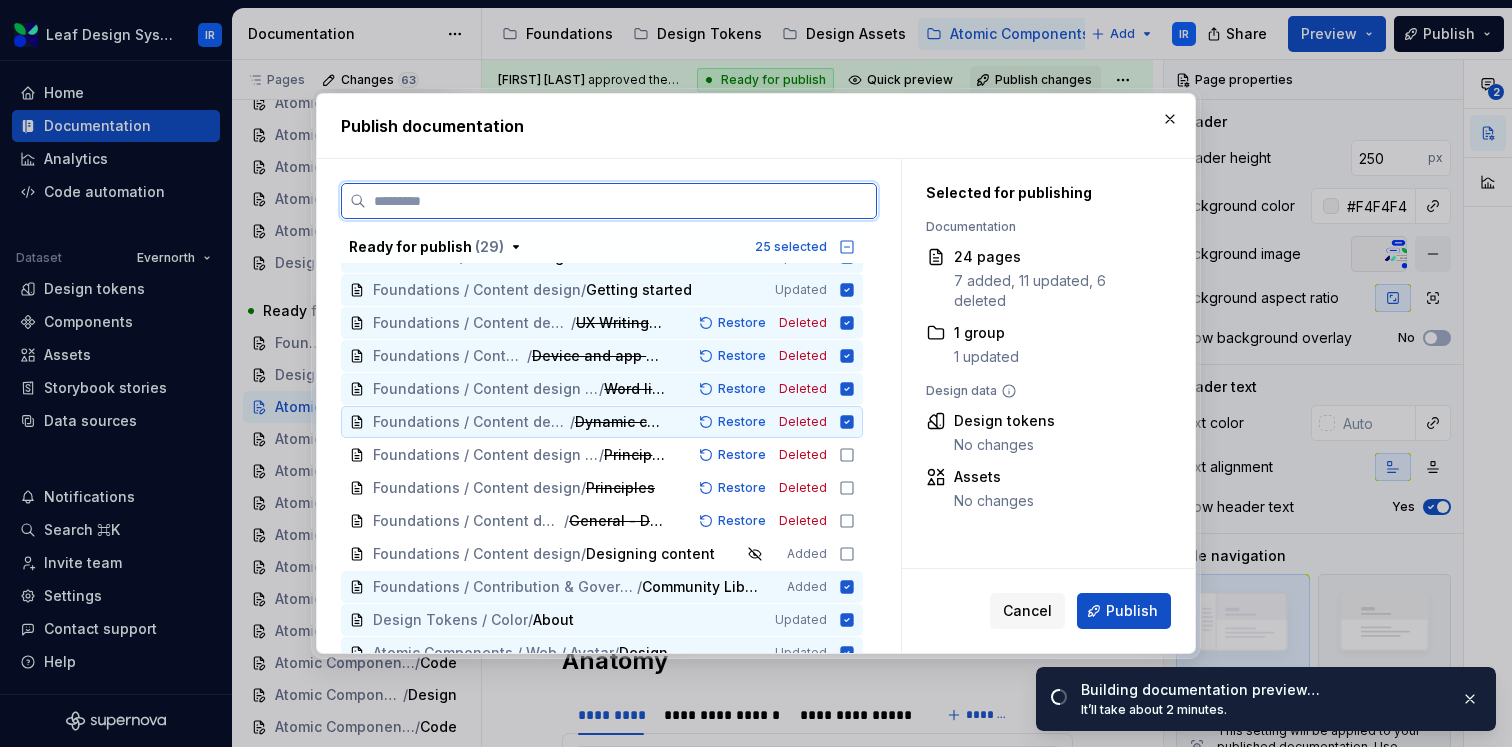 click 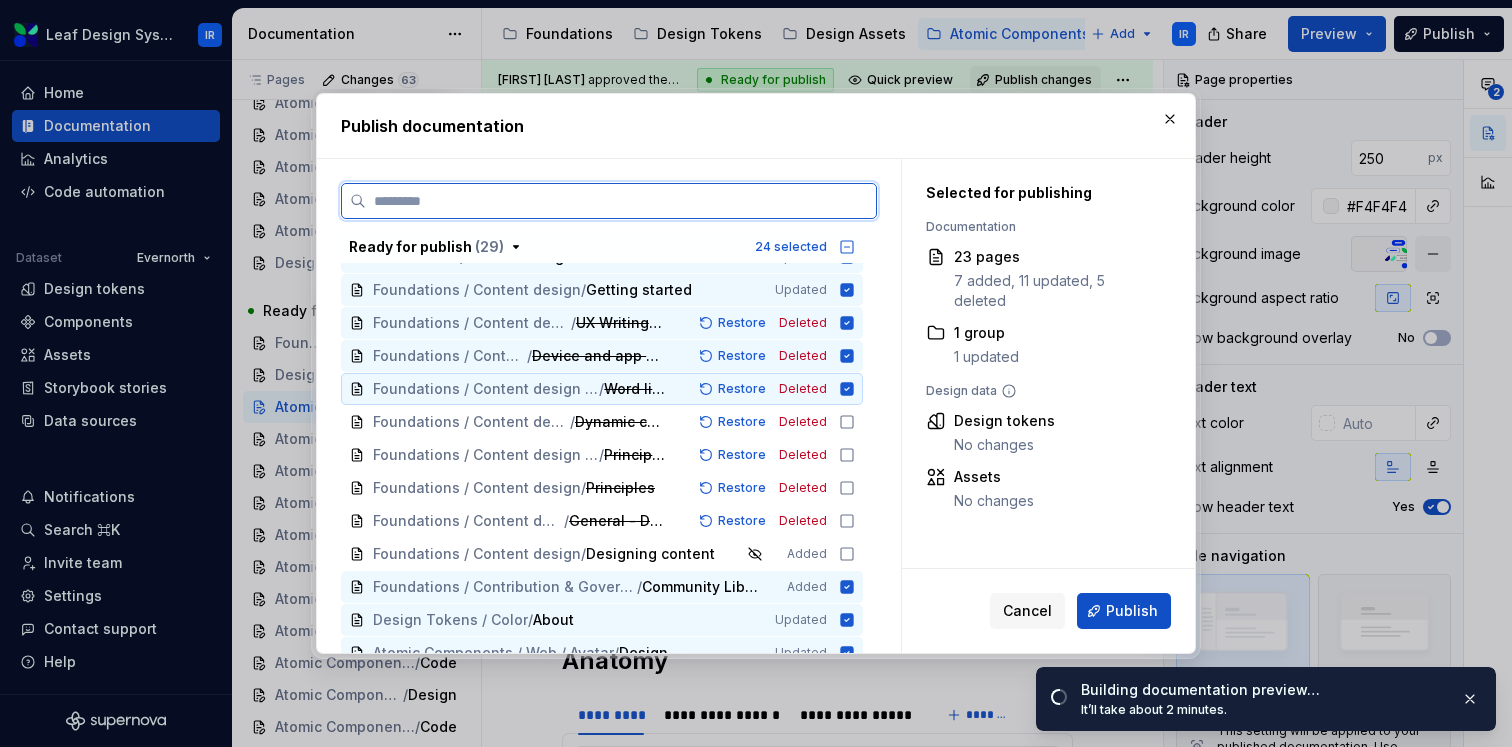 click 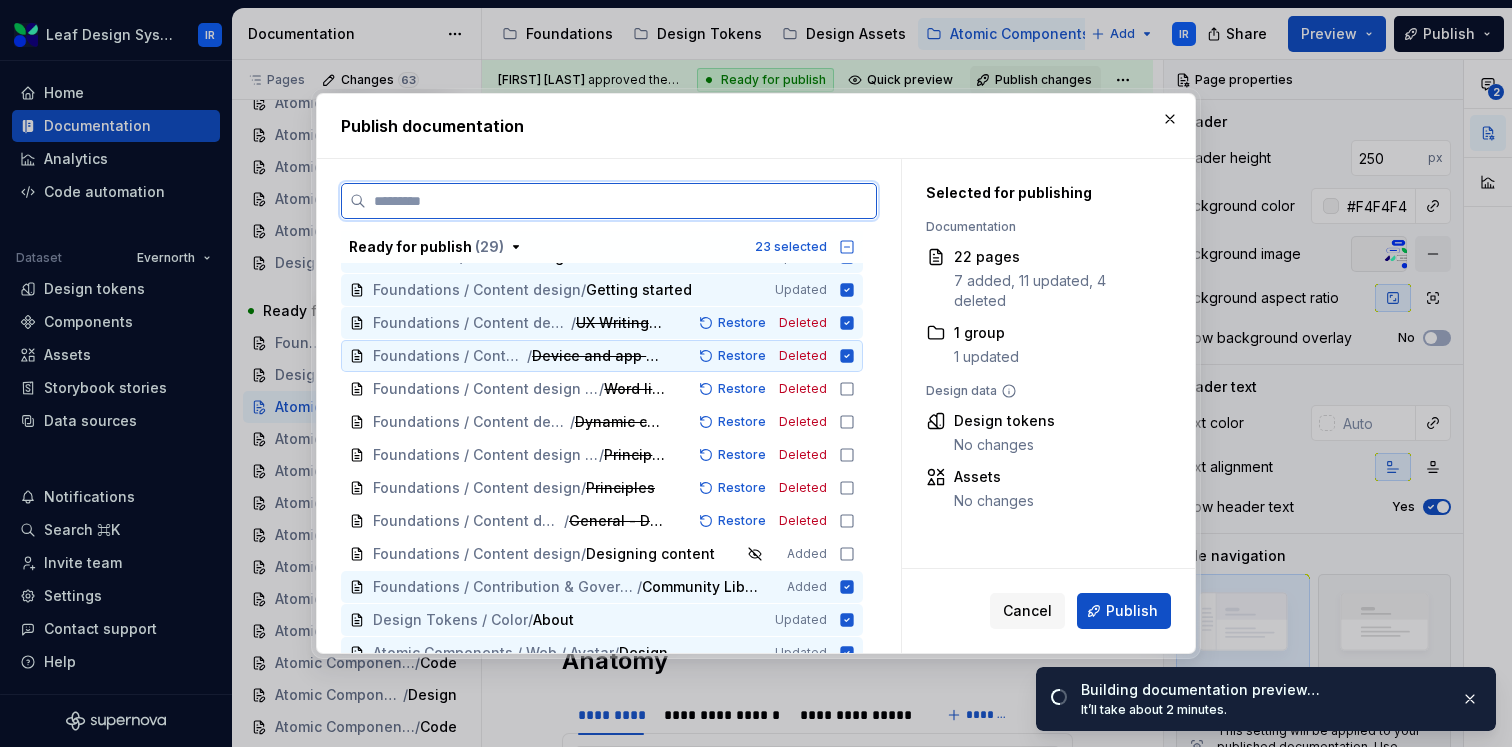 click 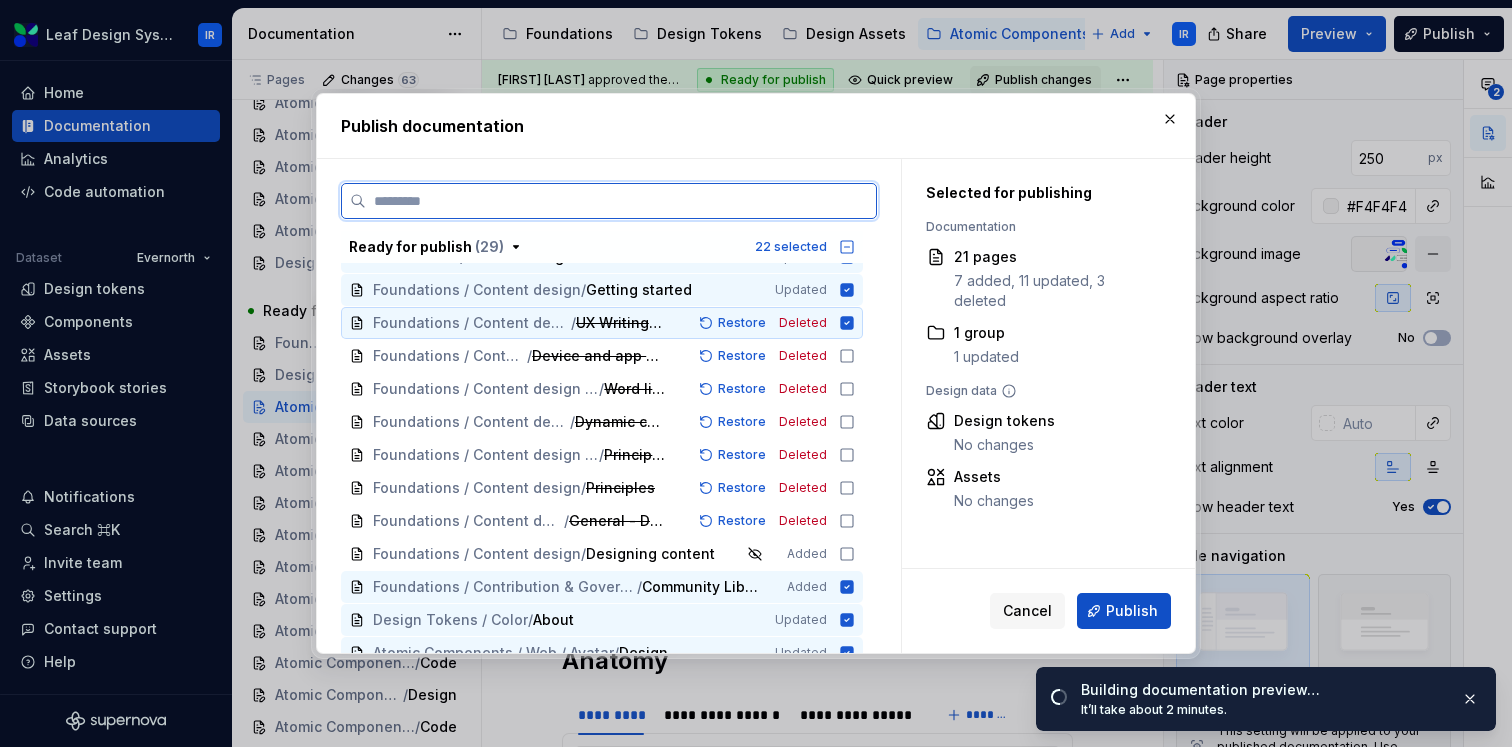 click 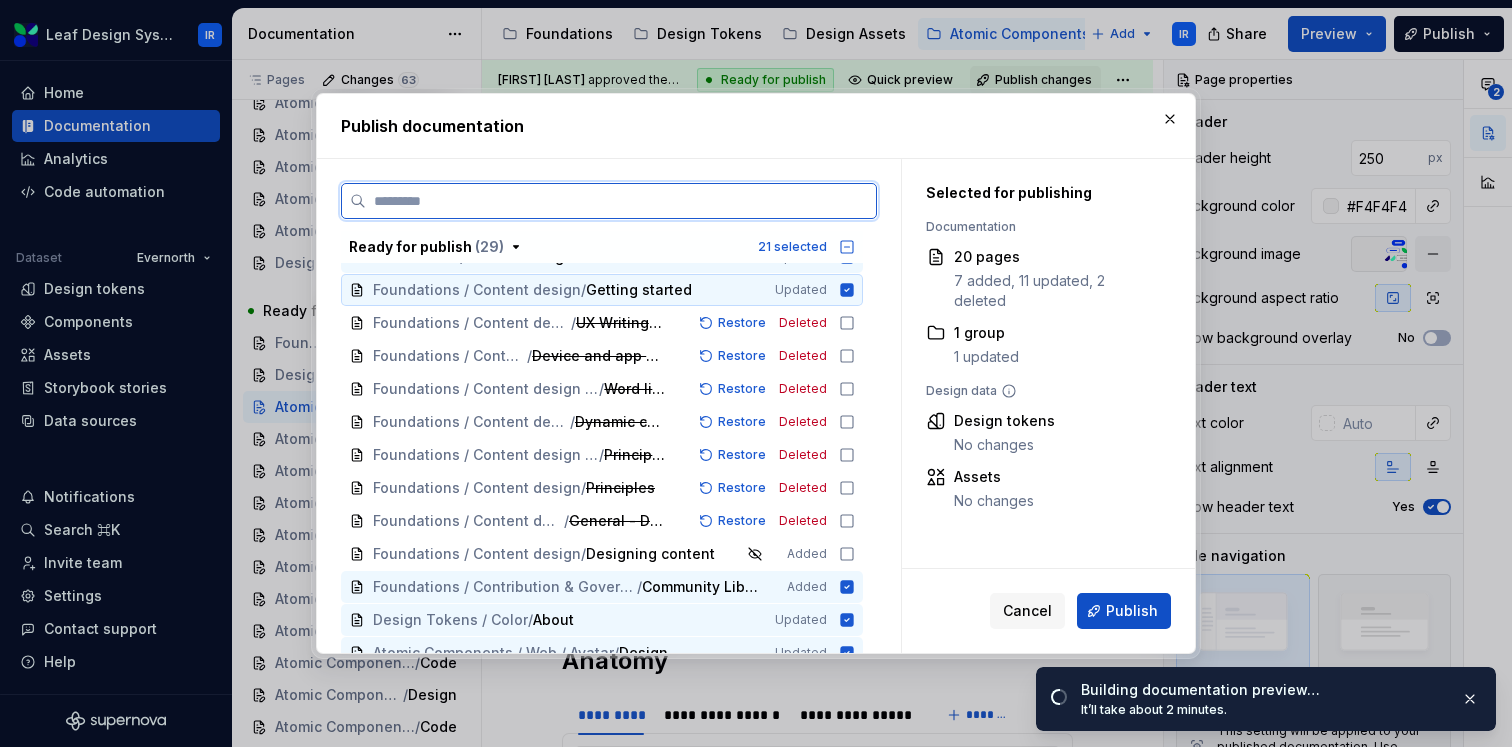 click 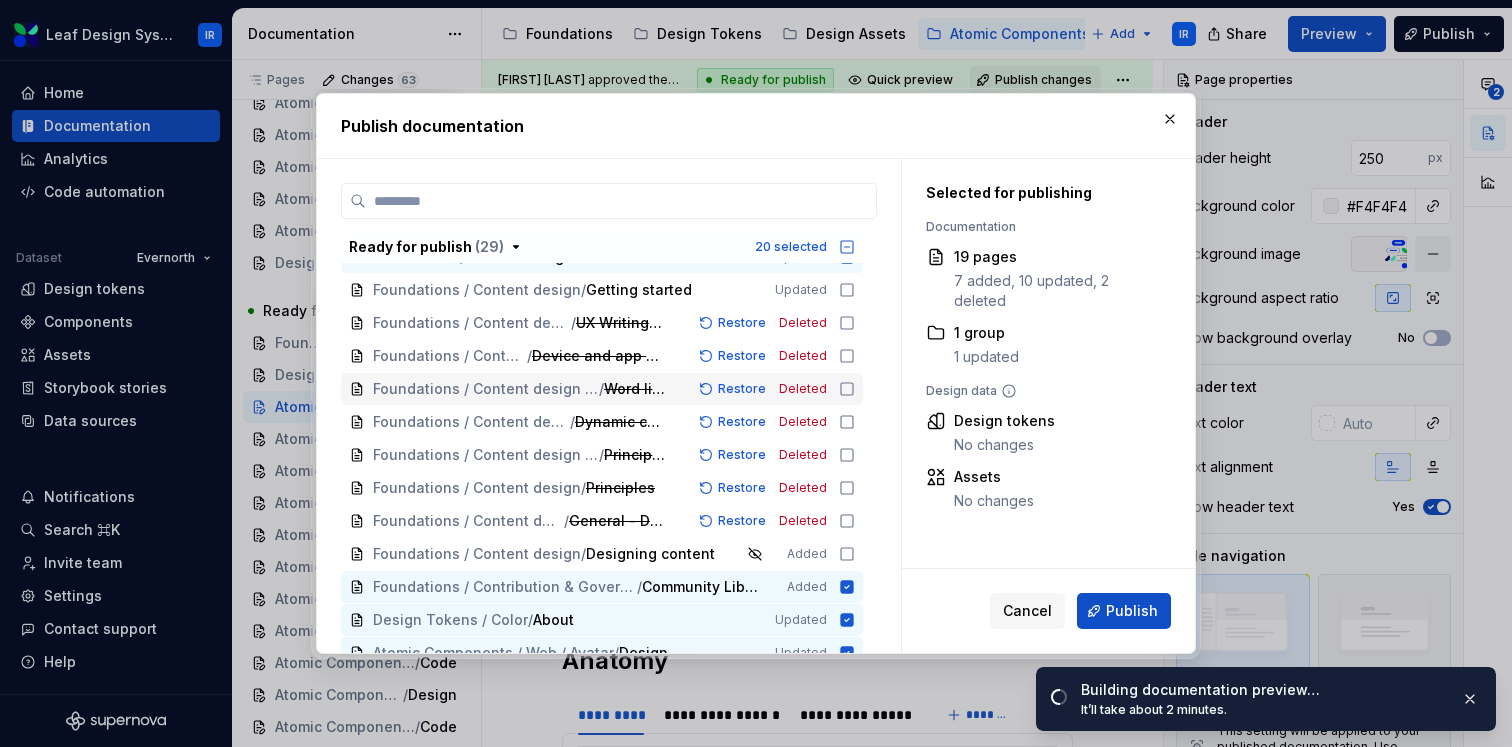 scroll, scrollTop: 0, scrollLeft: 0, axis: both 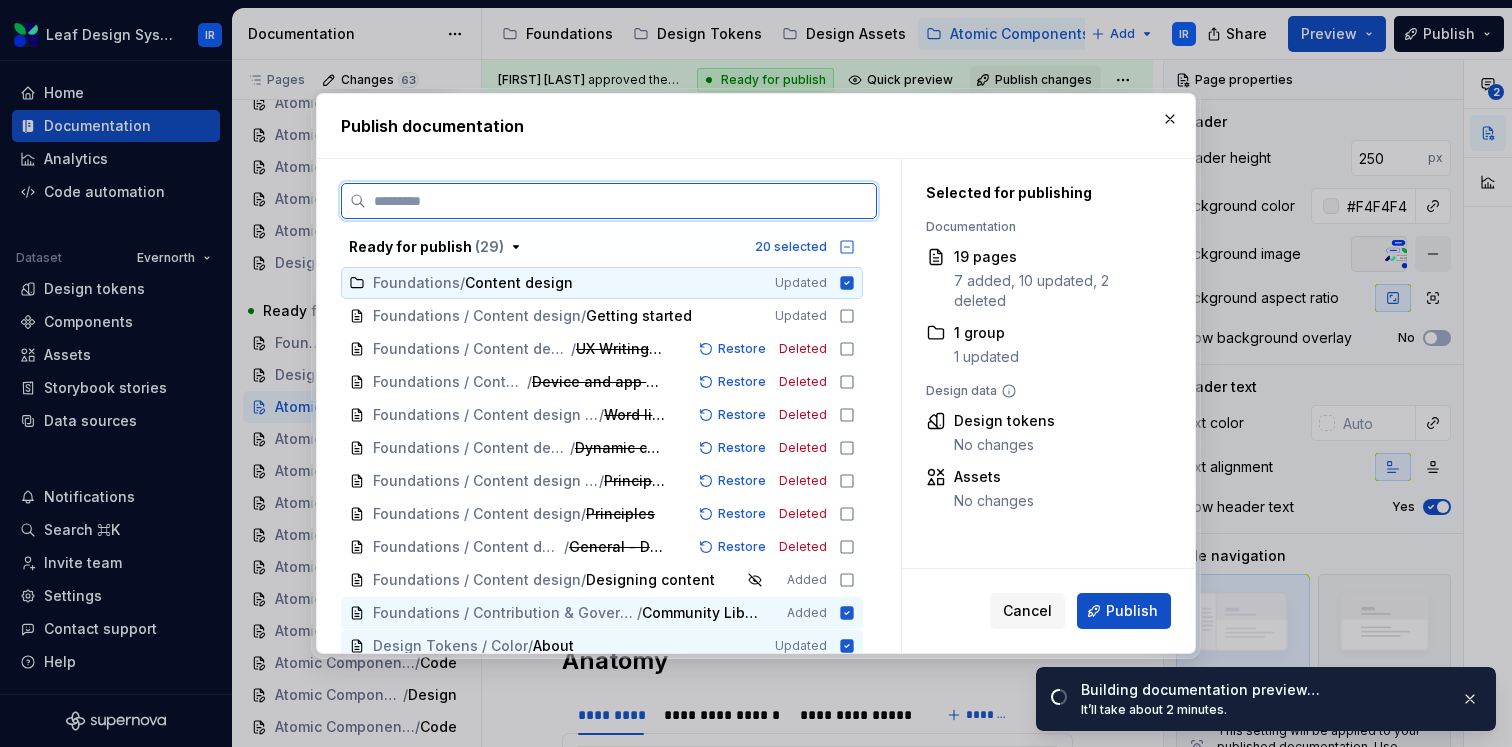 click 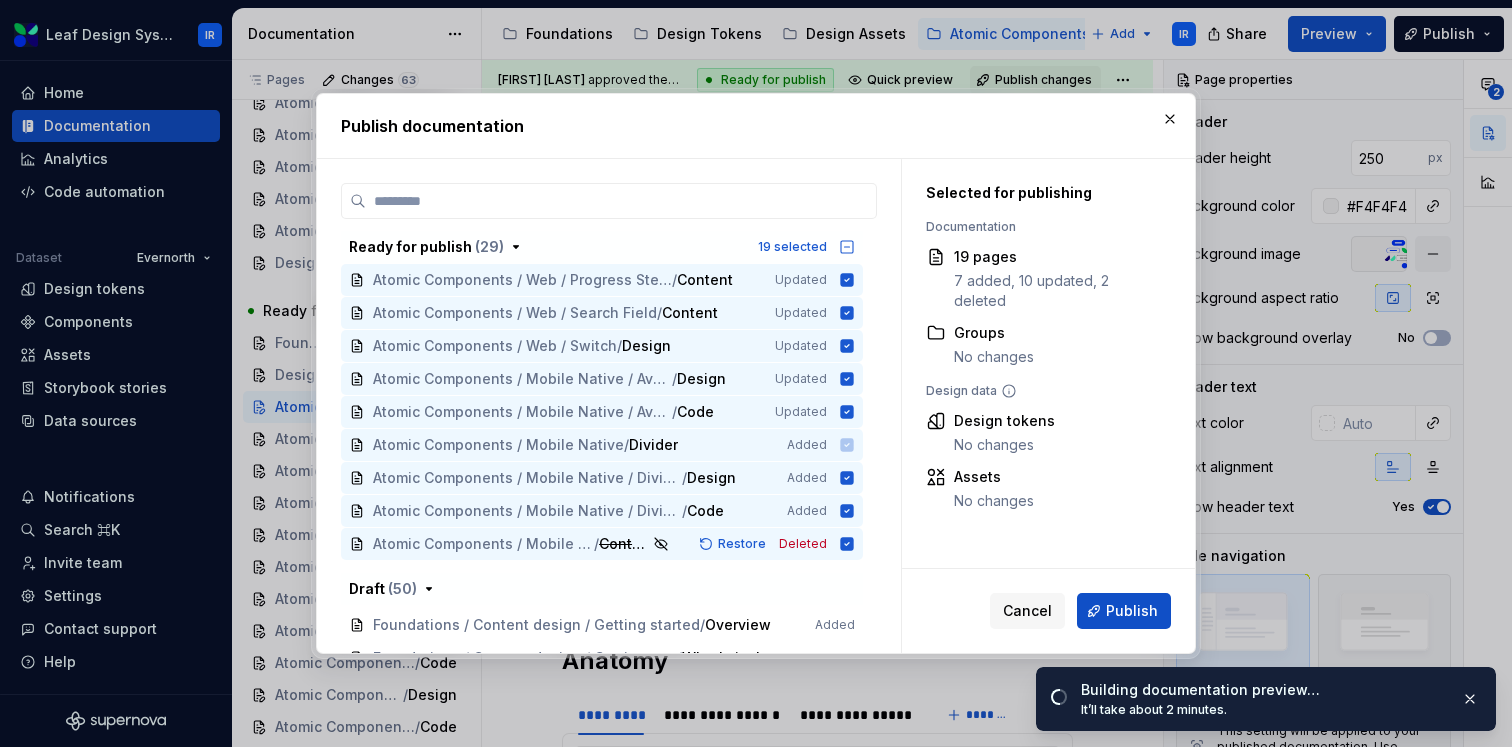 scroll, scrollTop: 664, scrollLeft: 0, axis: vertical 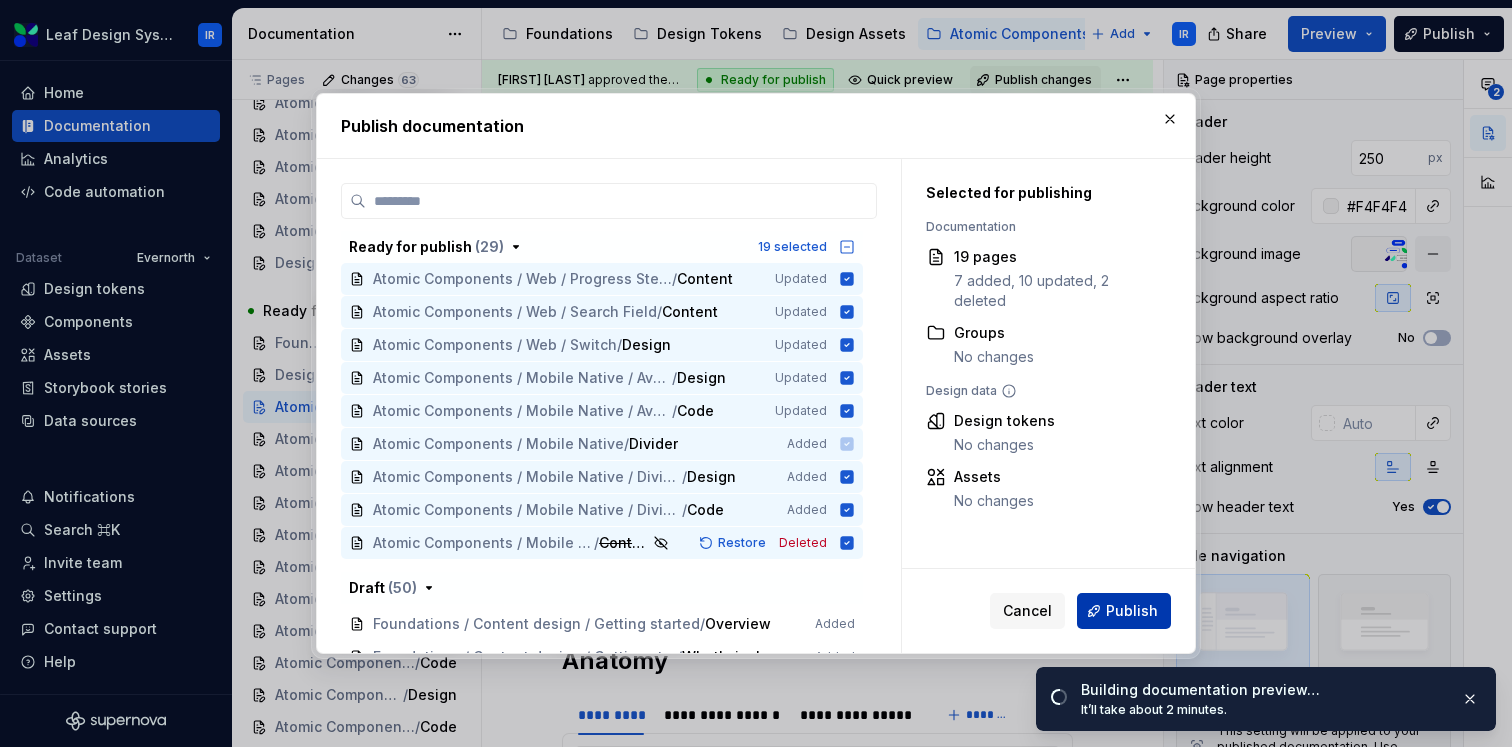 click on "Publish" at bounding box center [1132, 611] 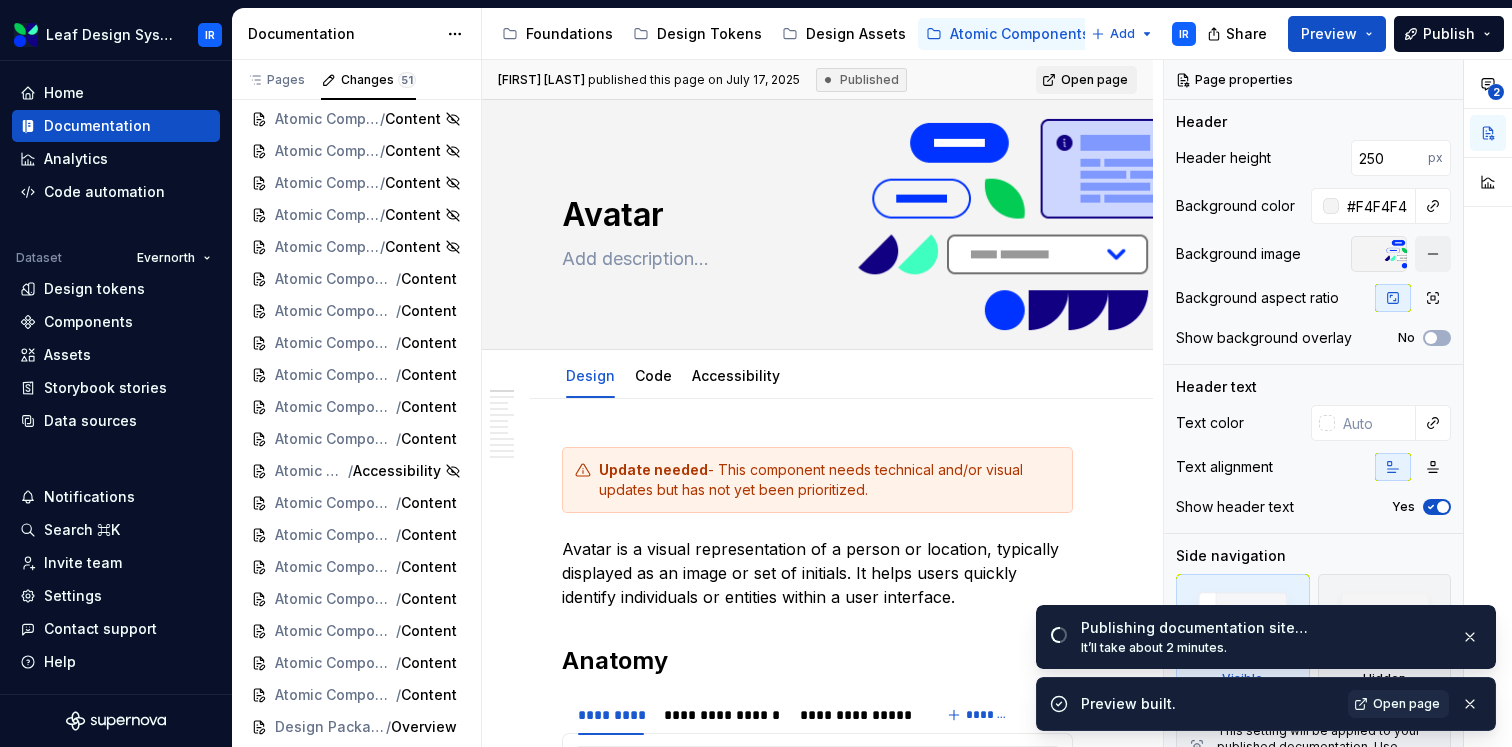 scroll, scrollTop: 1033, scrollLeft: 0, axis: vertical 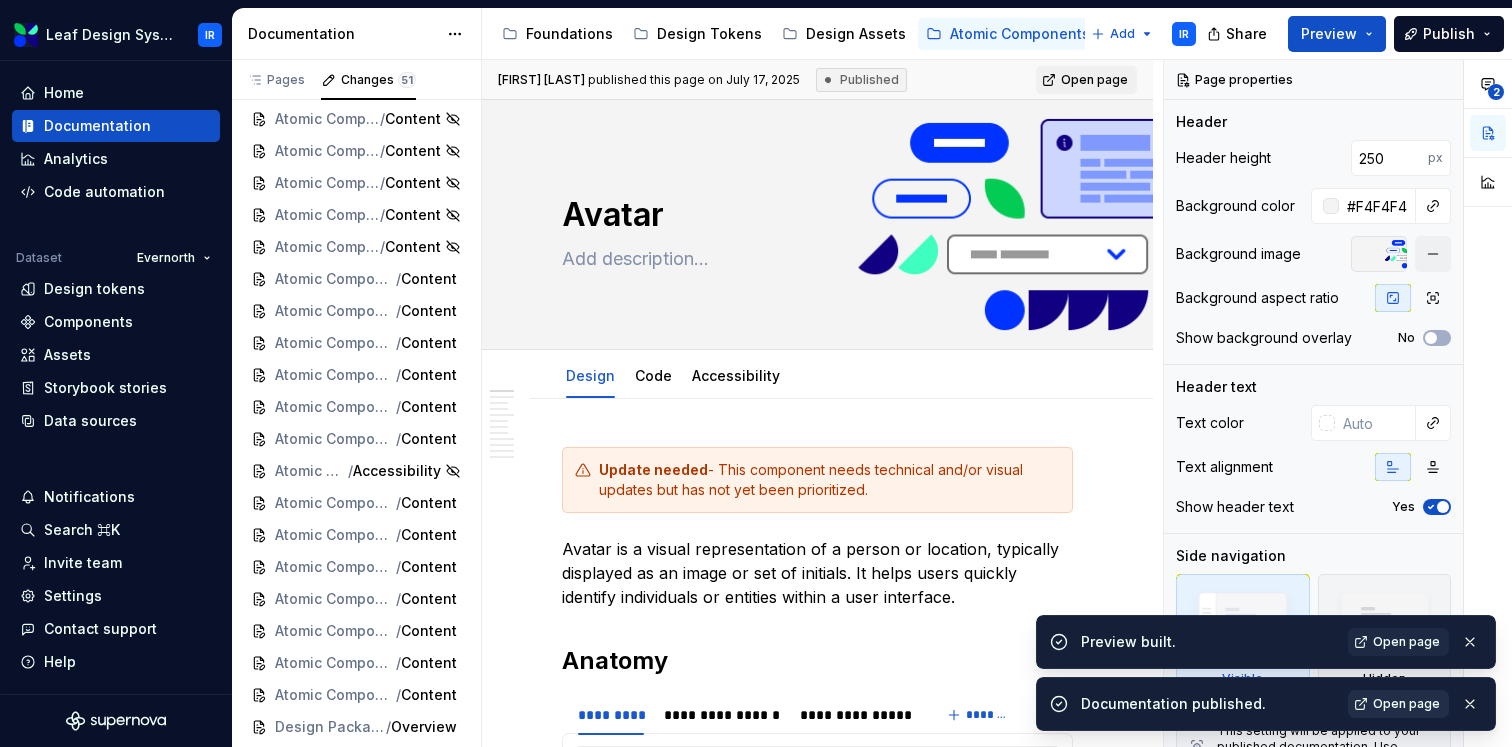 click on "Open page" at bounding box center (1406, 704) 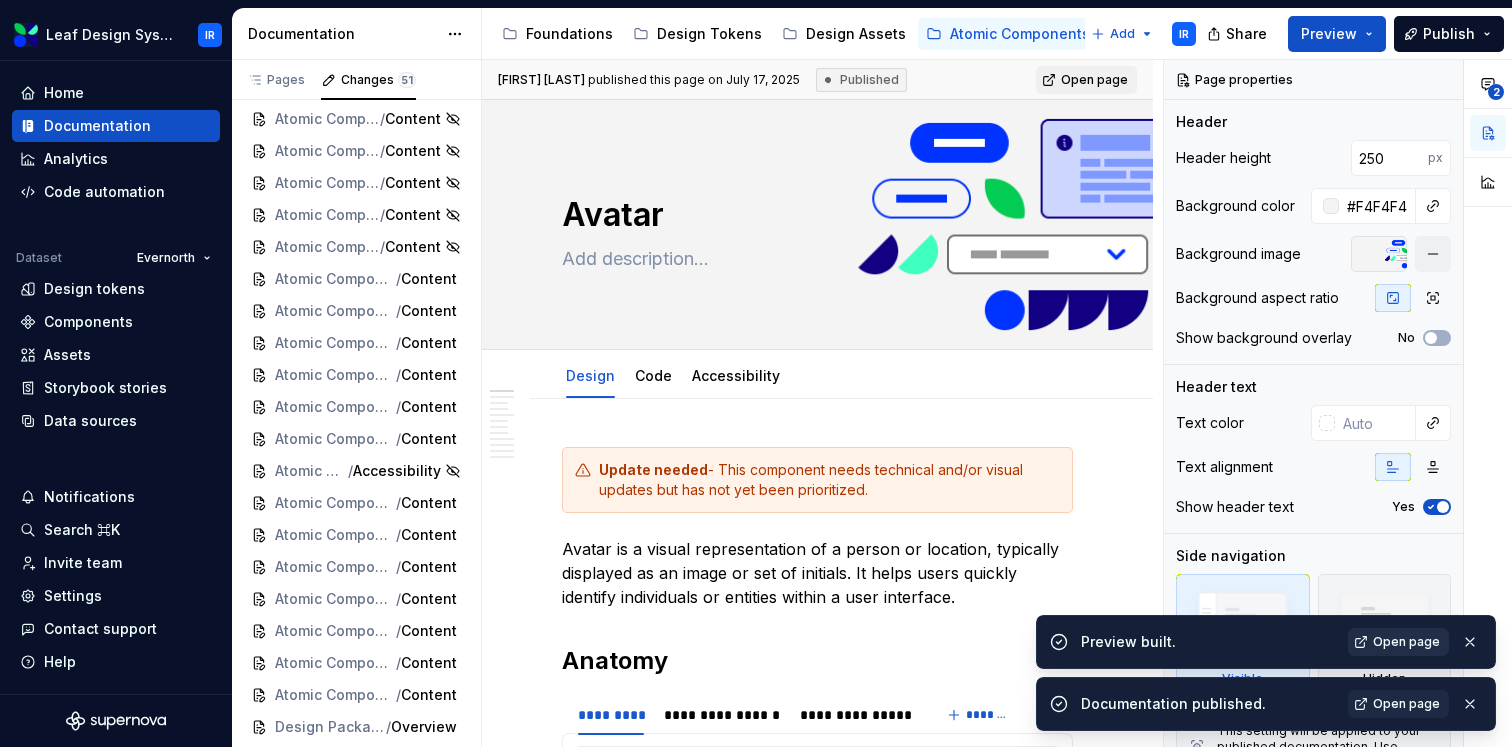 click on "Open page" at bounding box center (1406, 642) 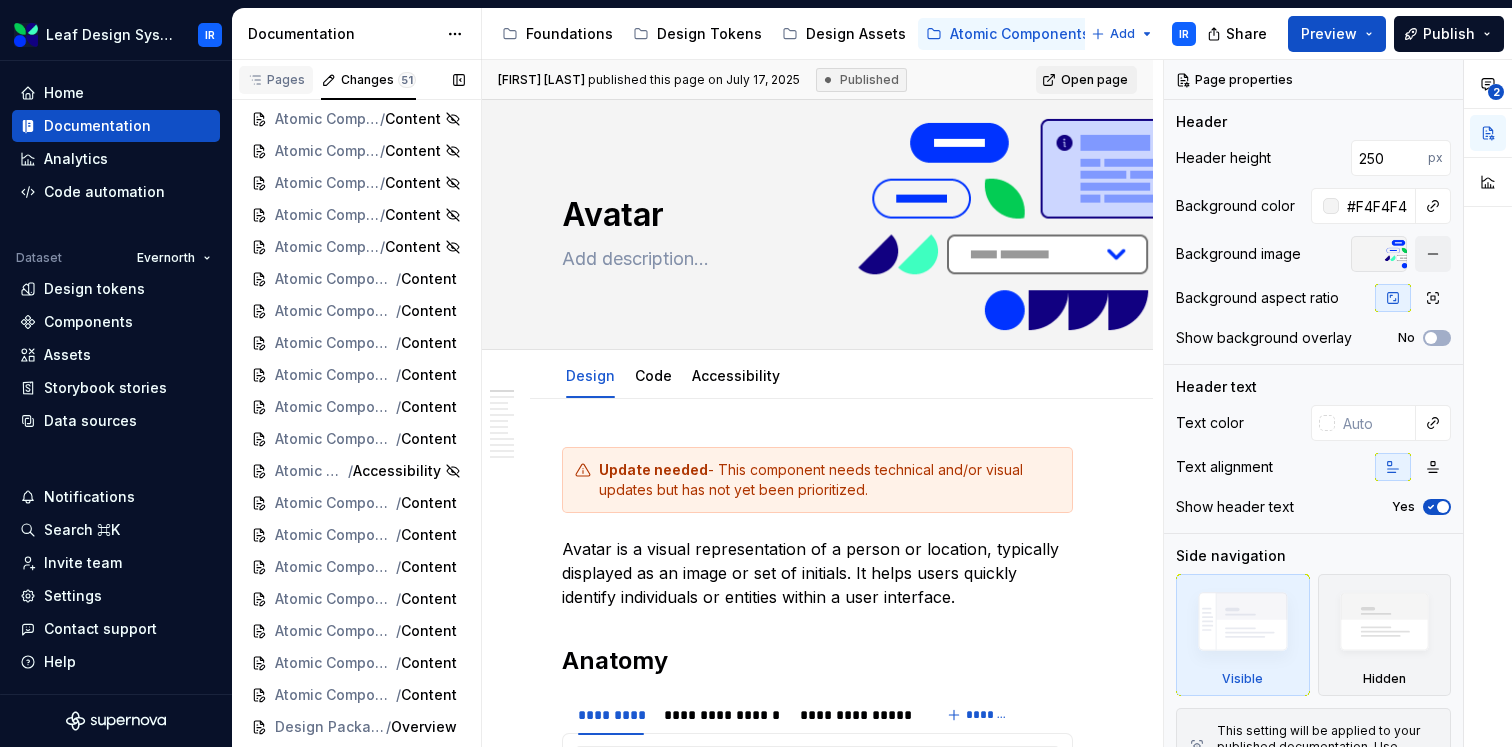 click on "Pages" at bounding box center [276, 80] 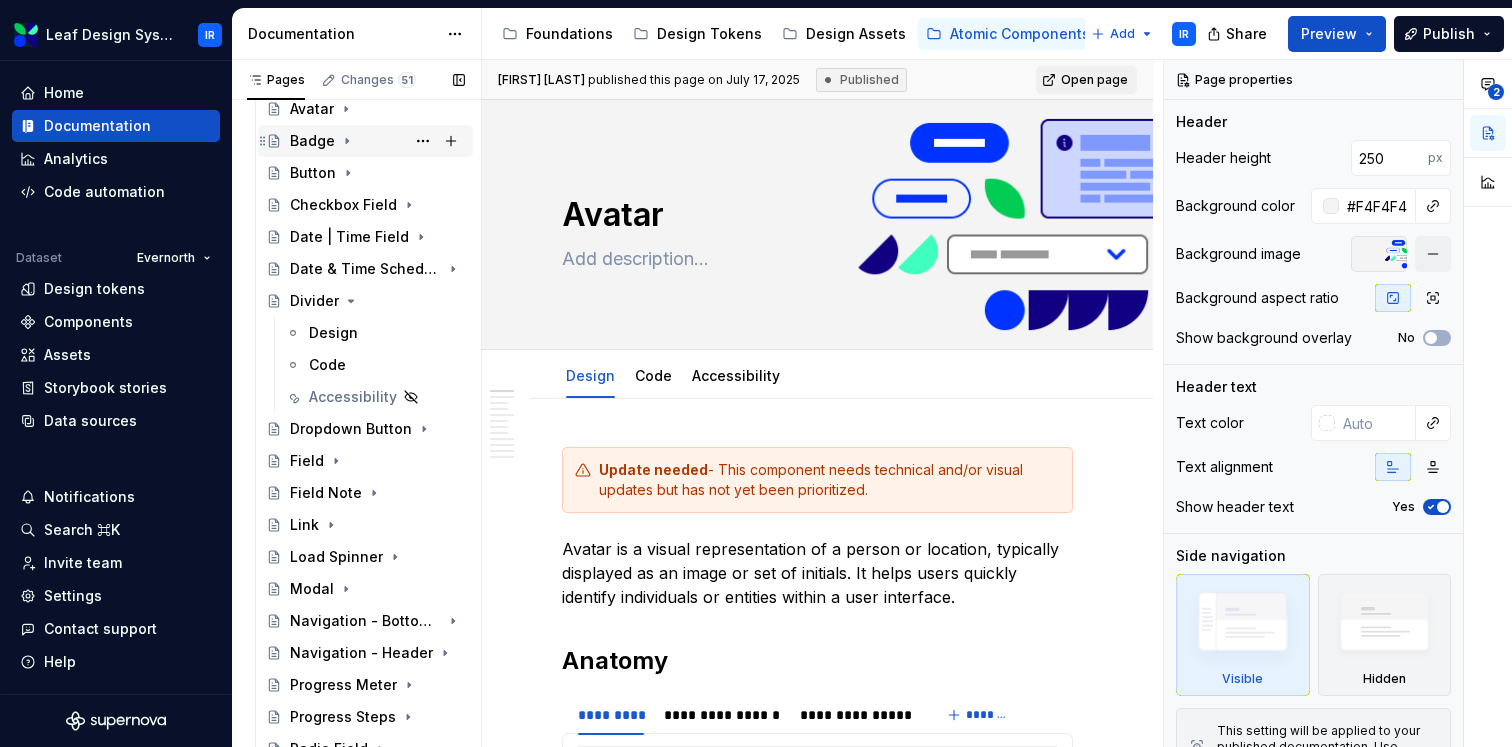 scroll, scrollTop: 1471, scrollLeft: 0, axis: vertical 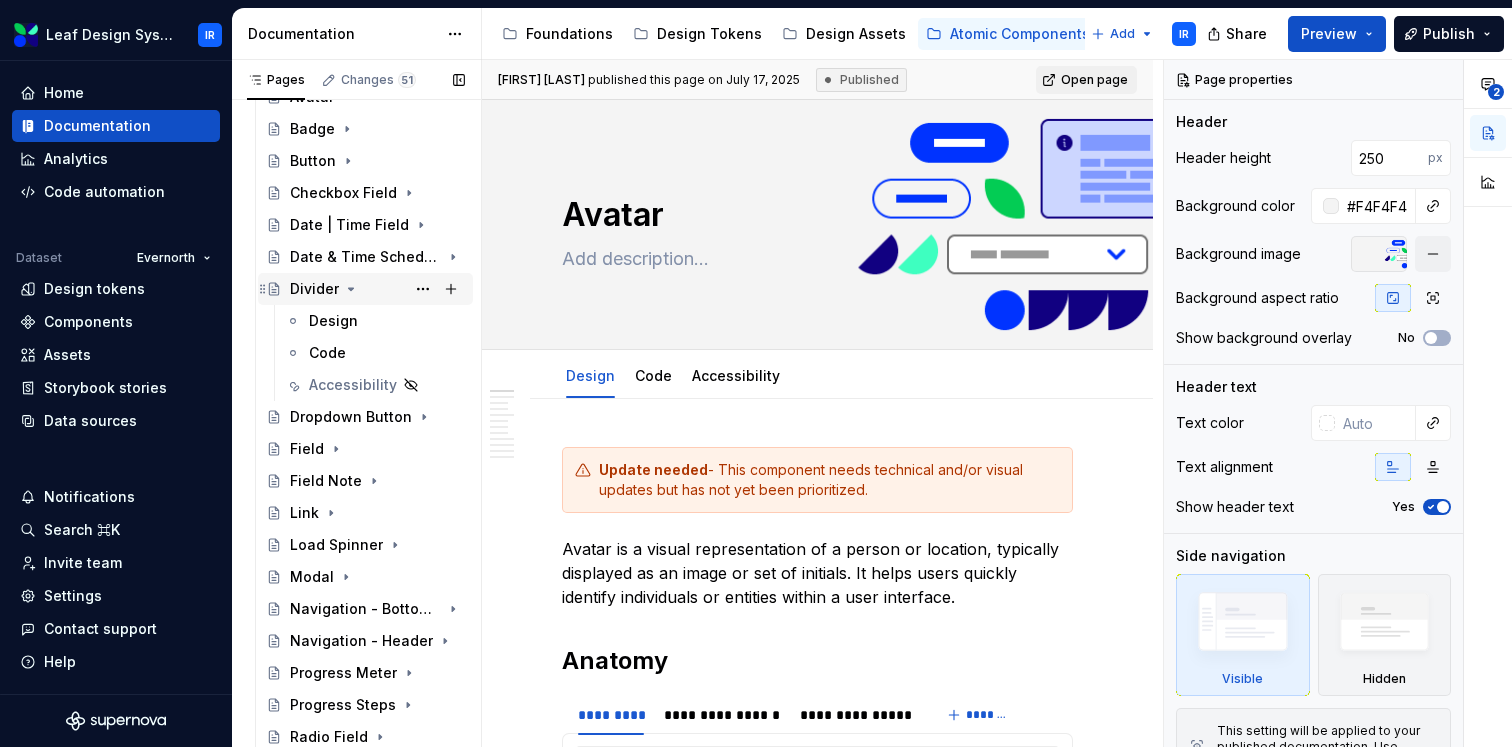 click 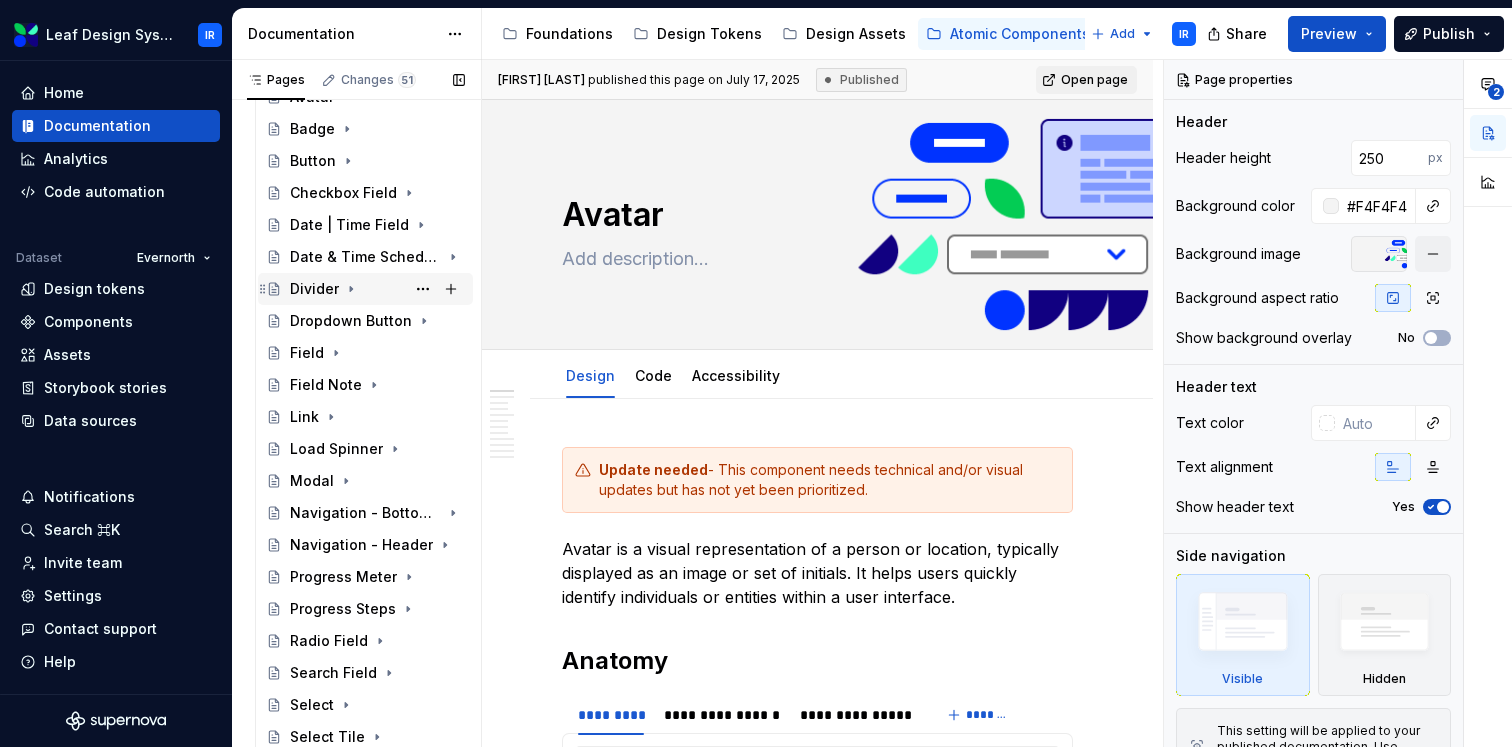 scroll, scrollTop: 1697, scrollLeft: 0, axis: vertical 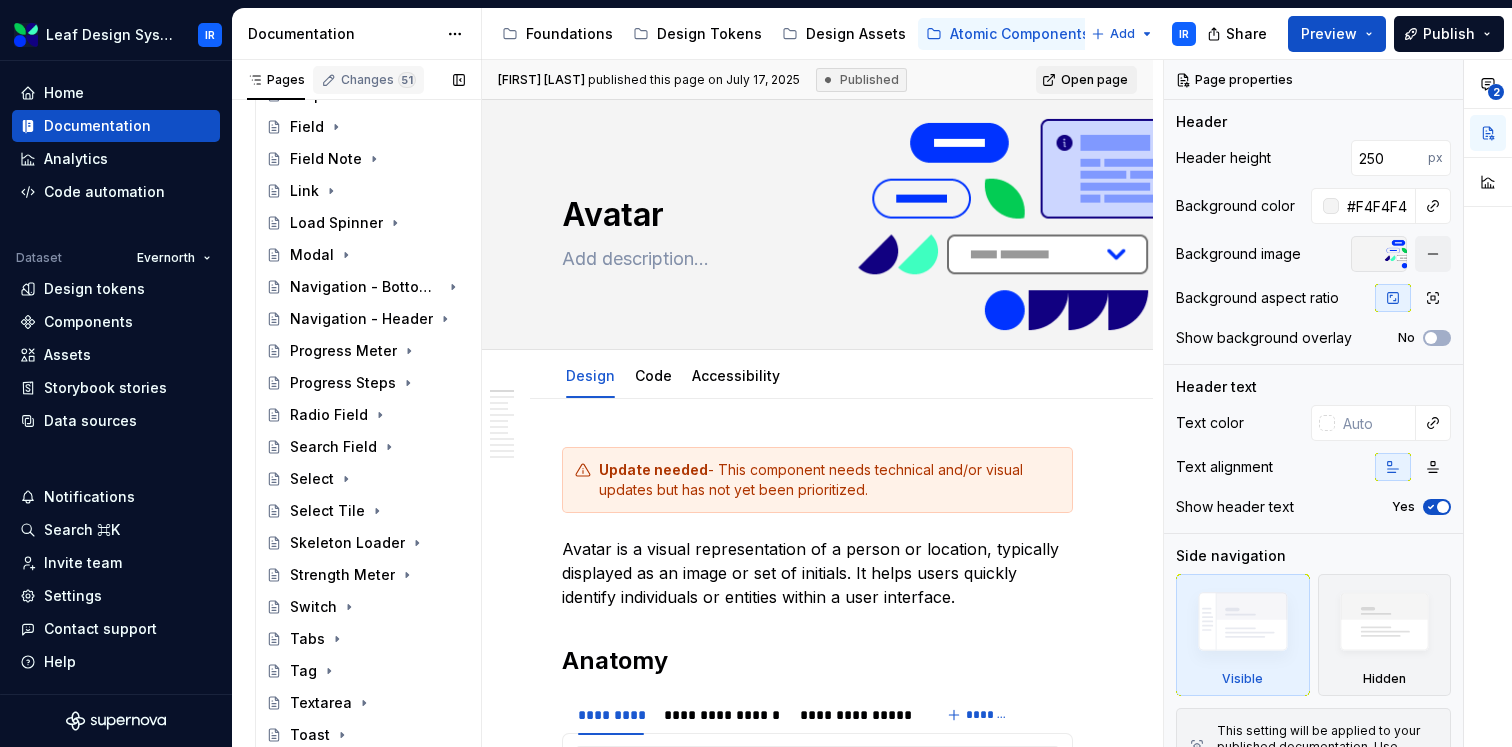 click on "Changes 51" at bounding box center [368, 80] 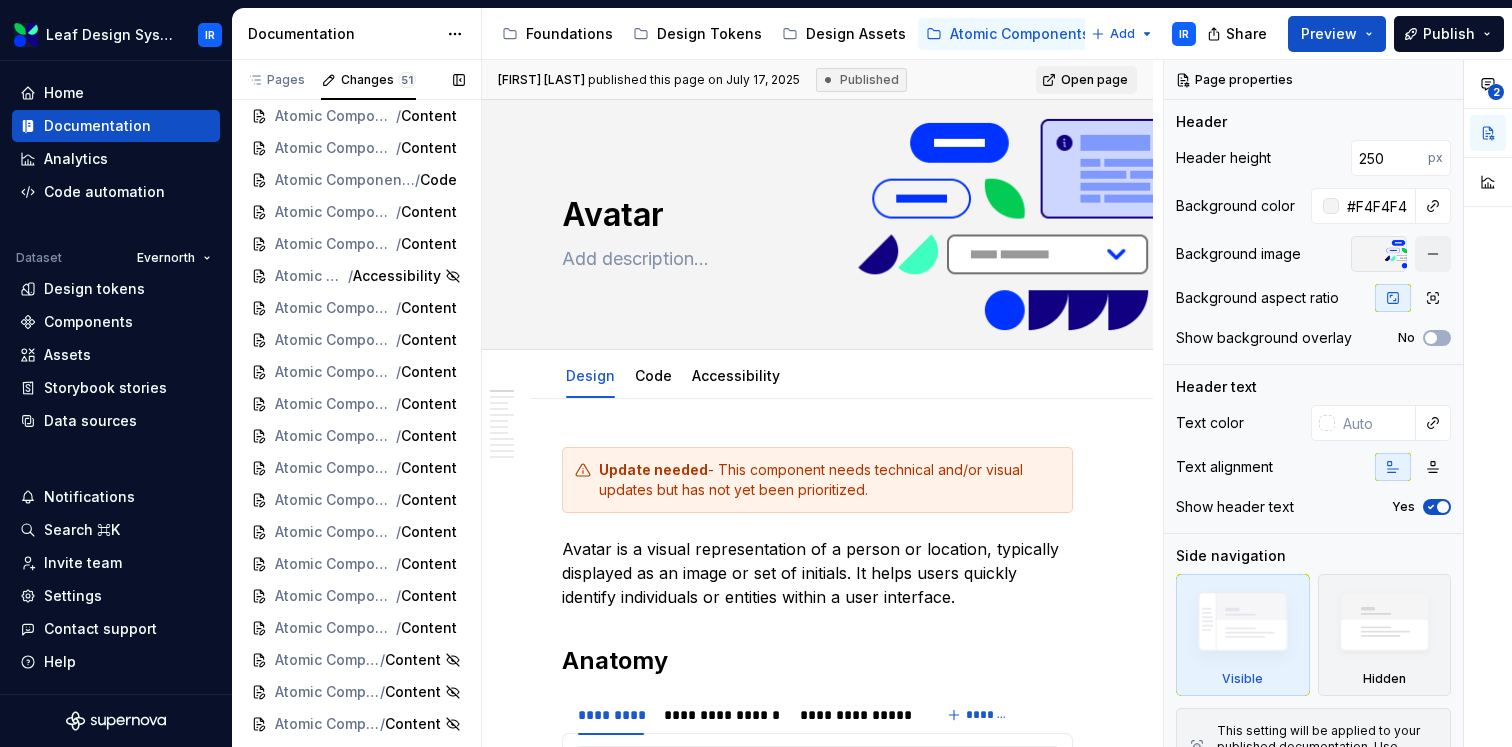scroll, scrollTop: 0, scrollLeft: 0, axis: both 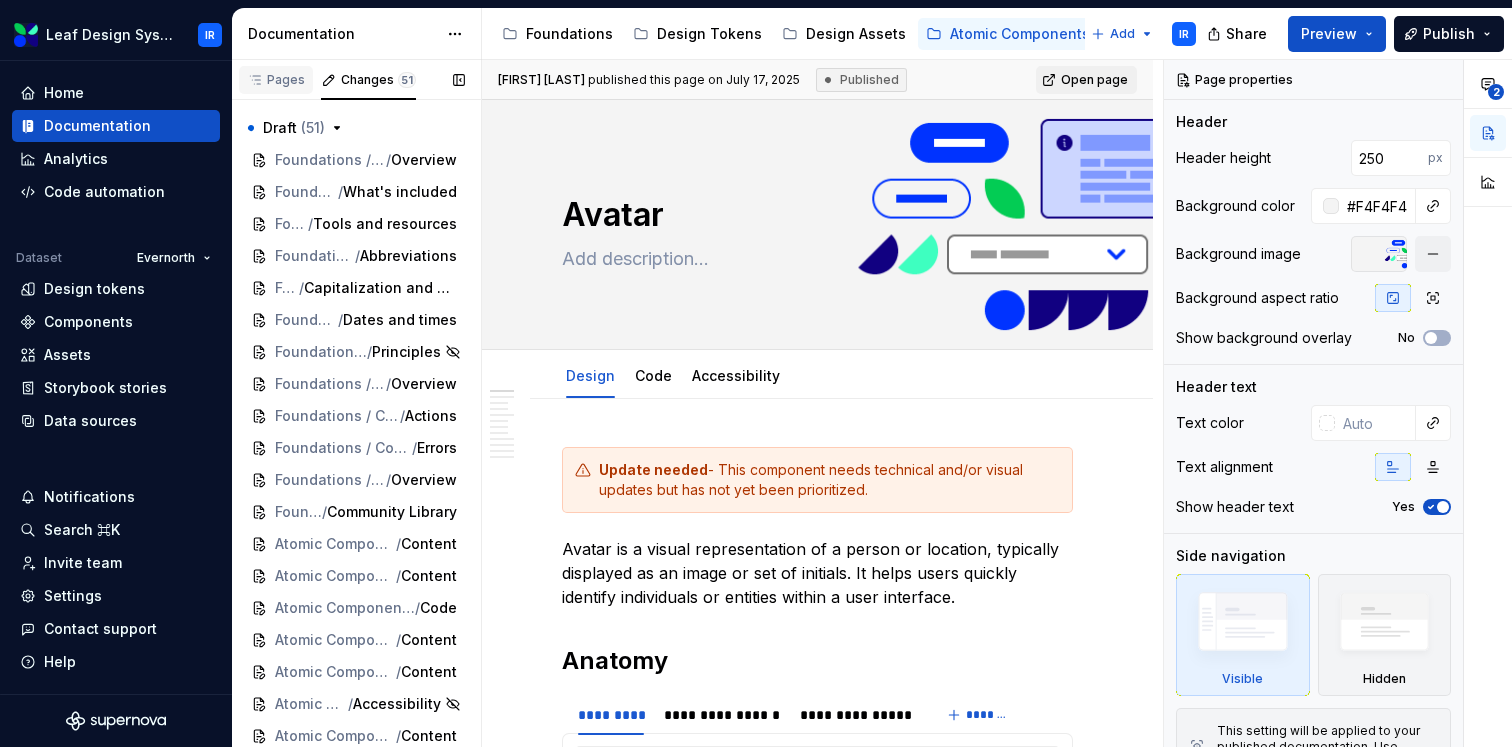 click on "Pages" at bounding box center (276, 80) 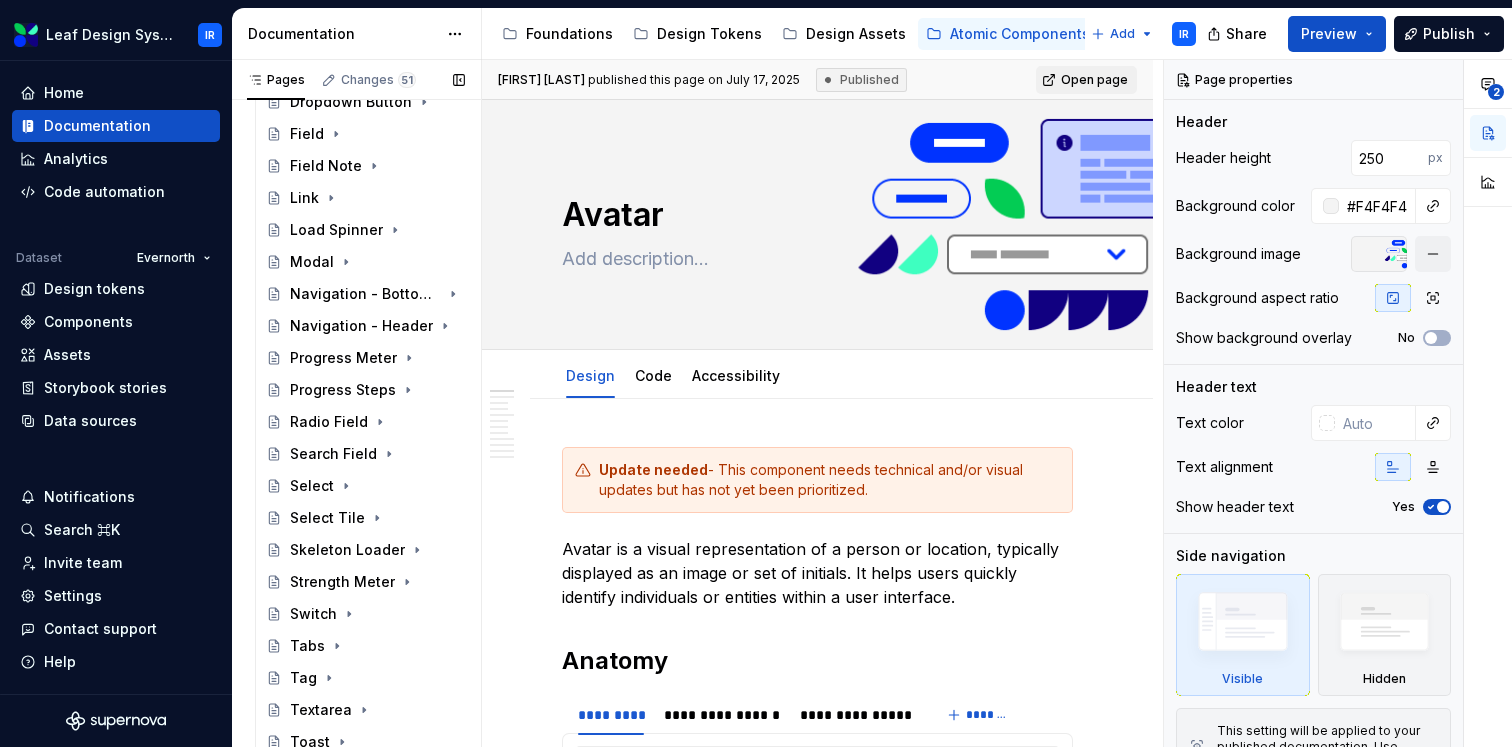 scroll, scrollTop: 1697, scrollLeft: 0, axis: vertical 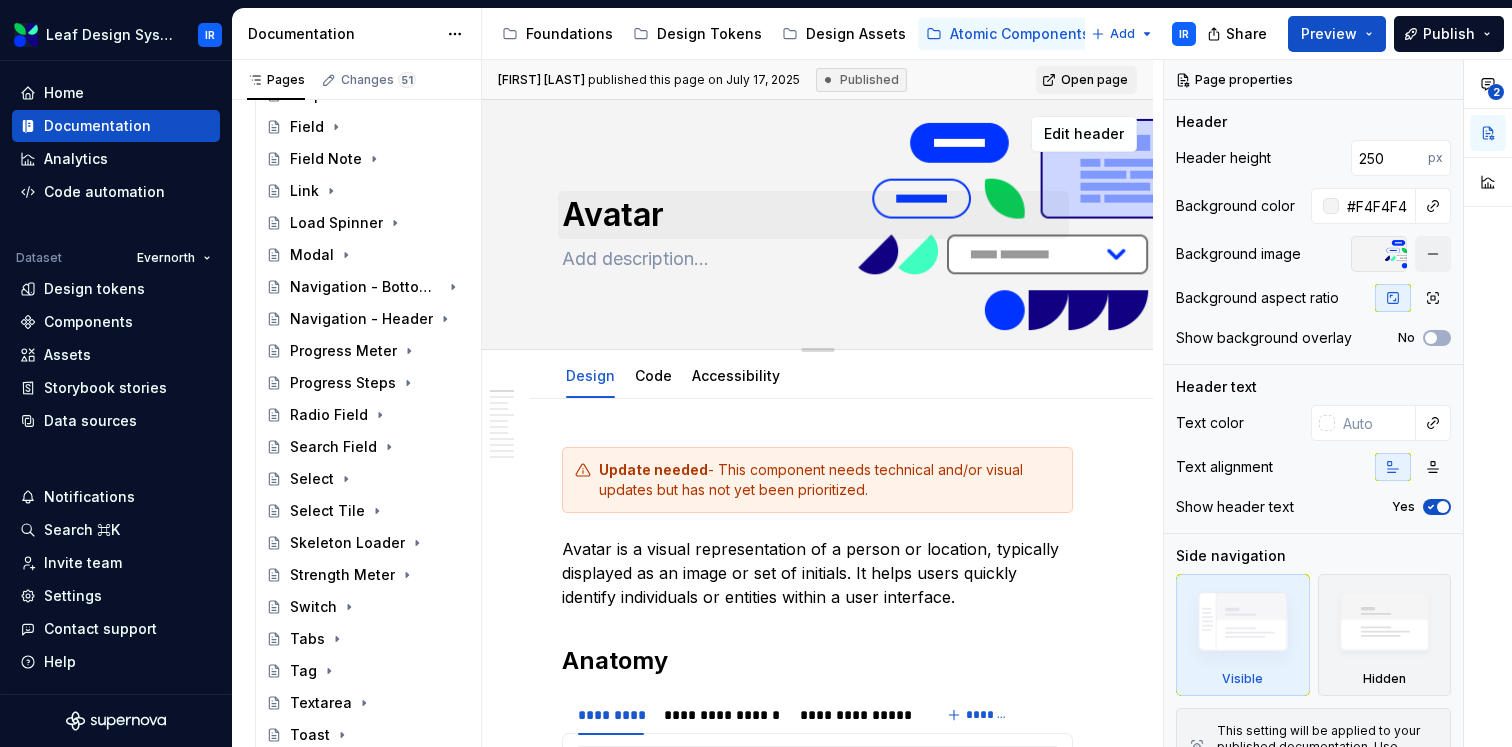 type on "*" 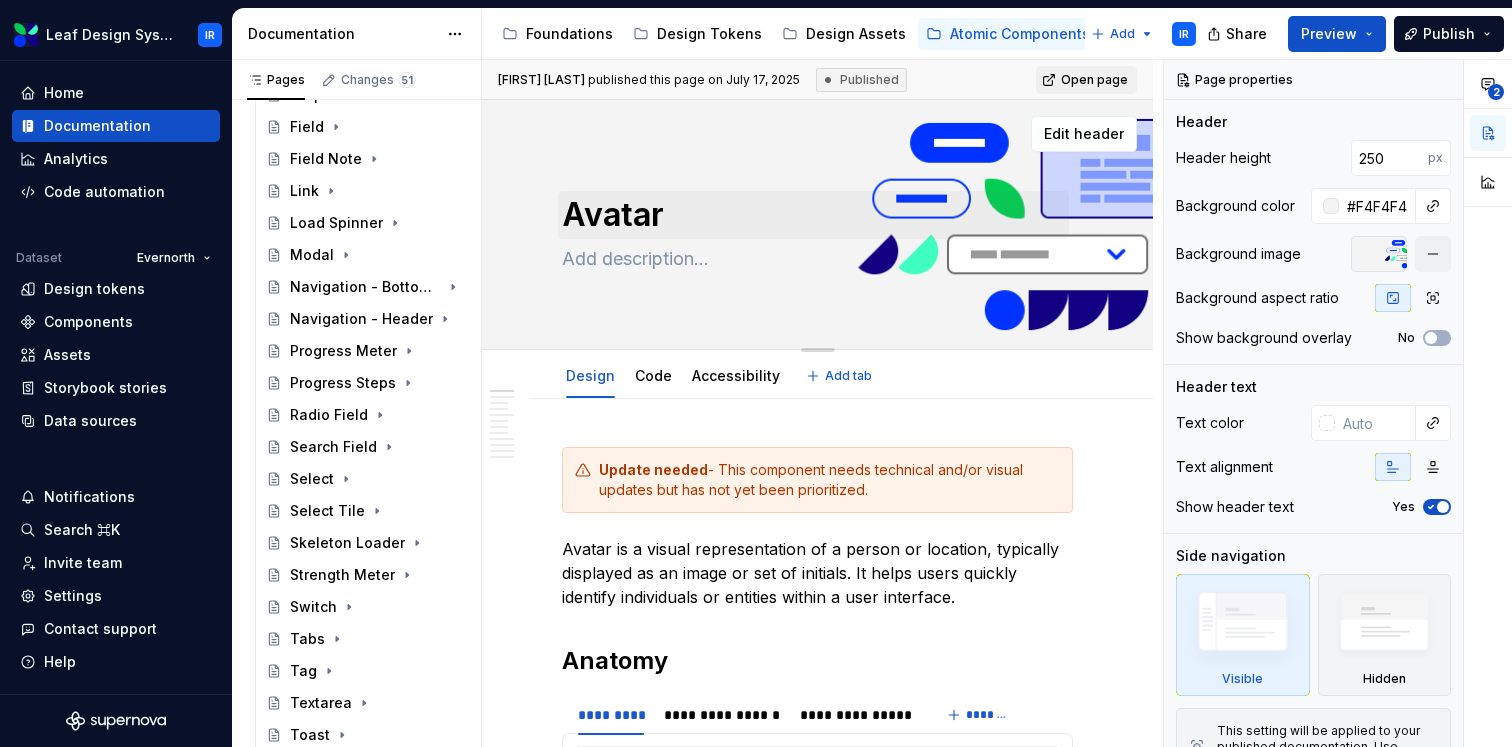 type 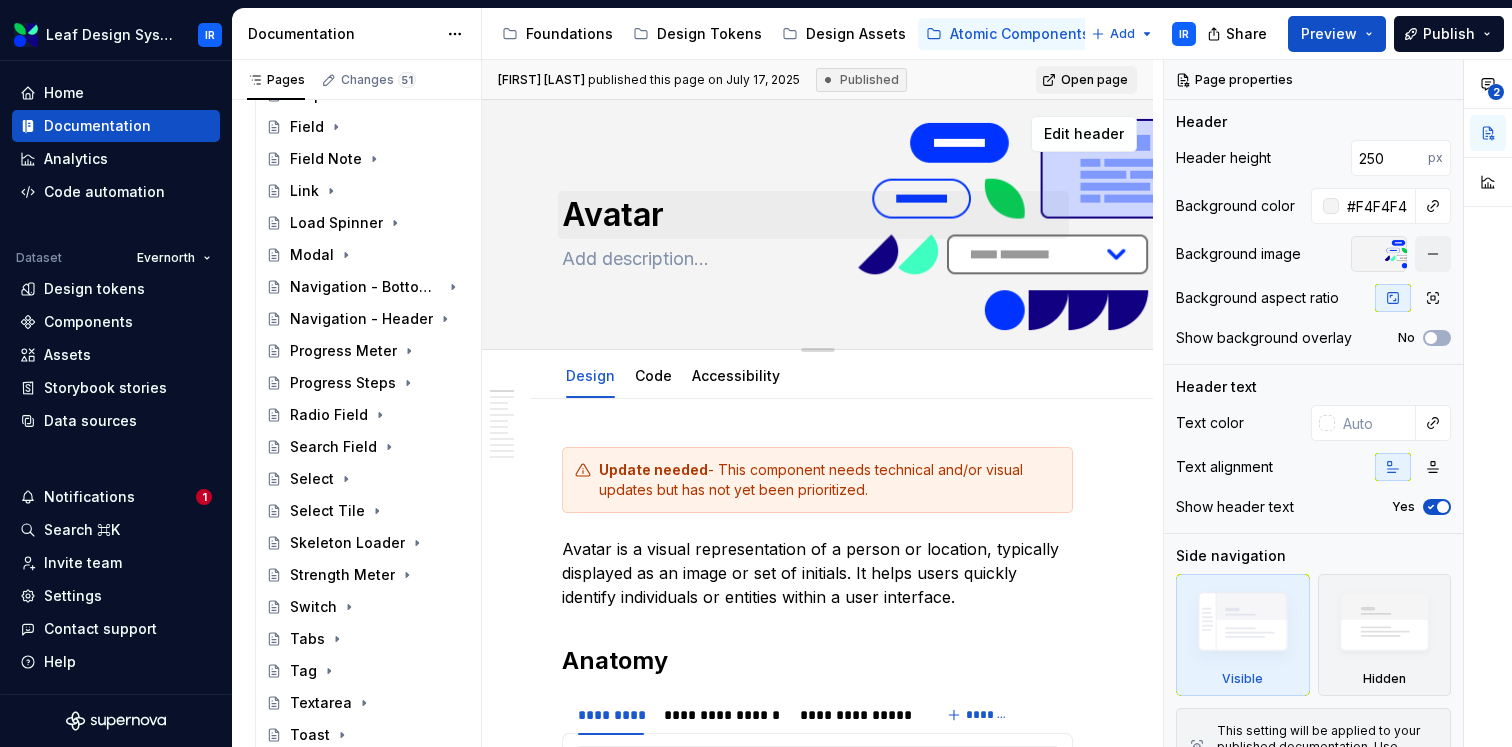 type on "*" 